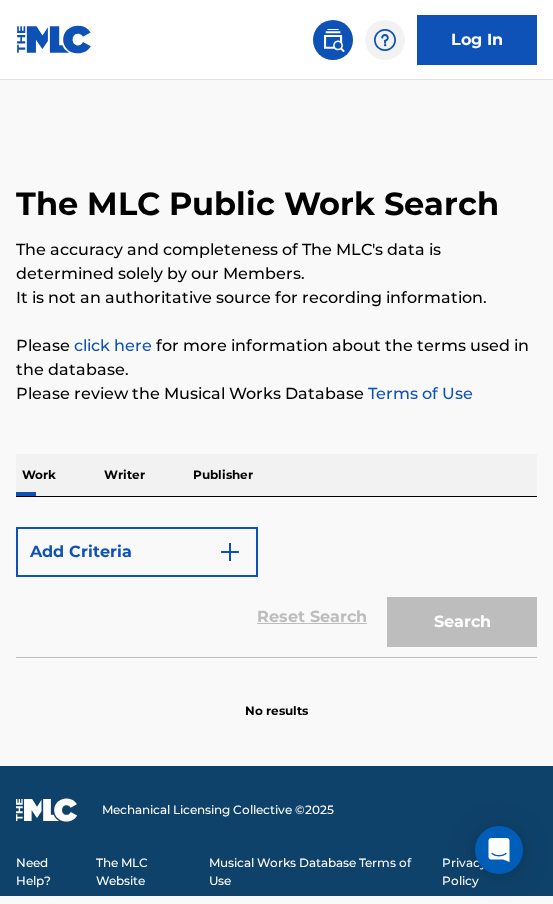 scroll, scrollTop: 0, scrollLeft: 0, axis: both 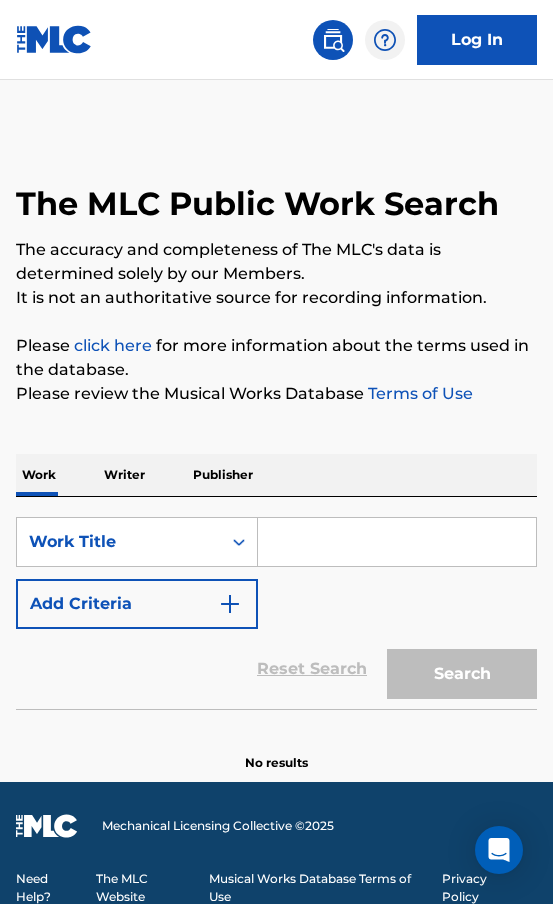 click on "Add Criteria" at bounding box center [137, 604] 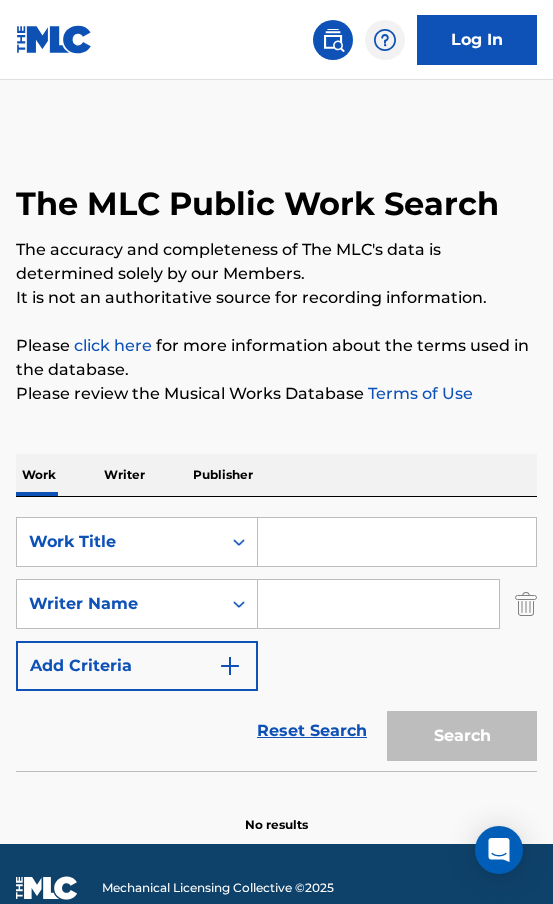 click at bounding box center [397, 542] 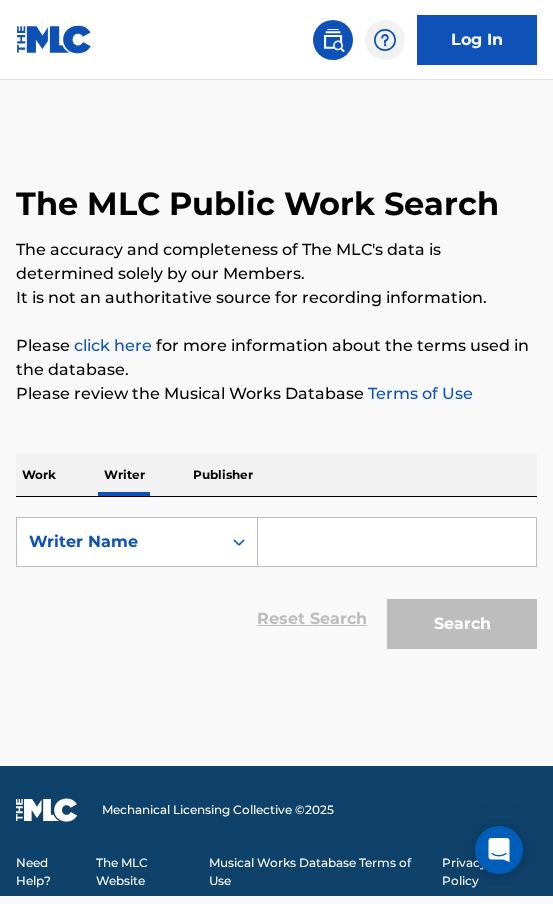 click at bounding box center [397, 542] 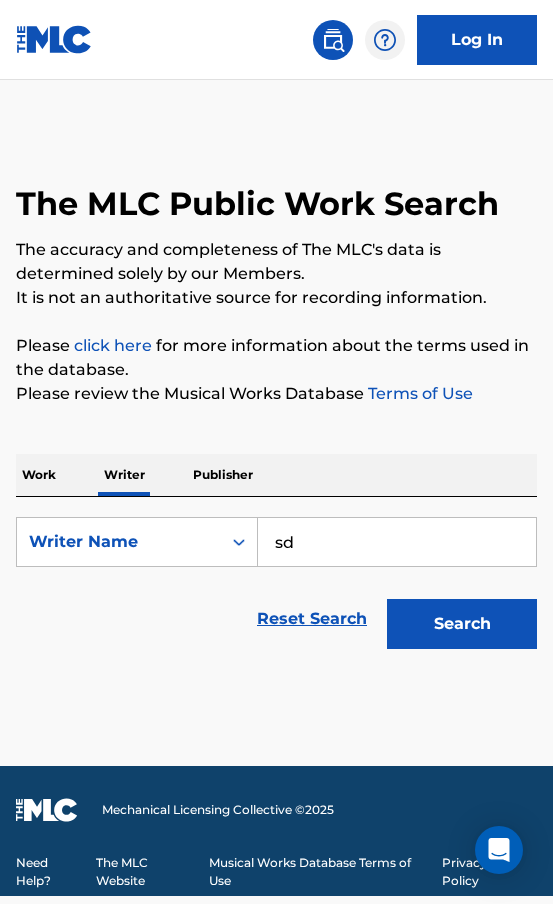 type on "s" 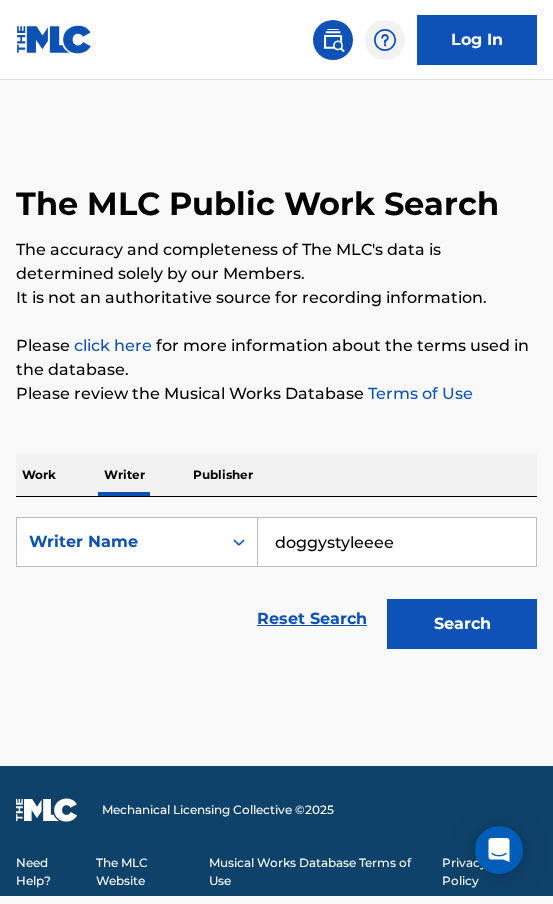 click on "Search" at bounding box center [462, 624] 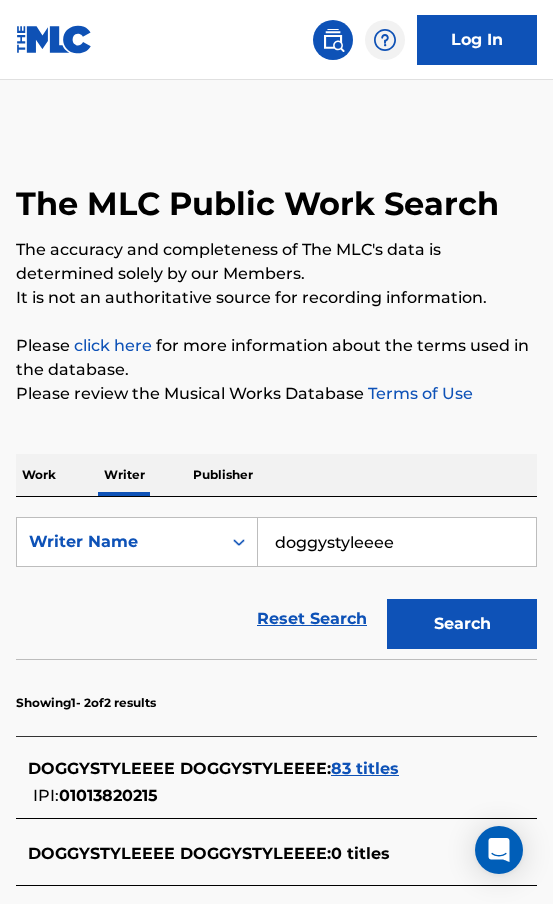 scroll, scrollTop: 140, scrollLeft: 0, axis: vertical 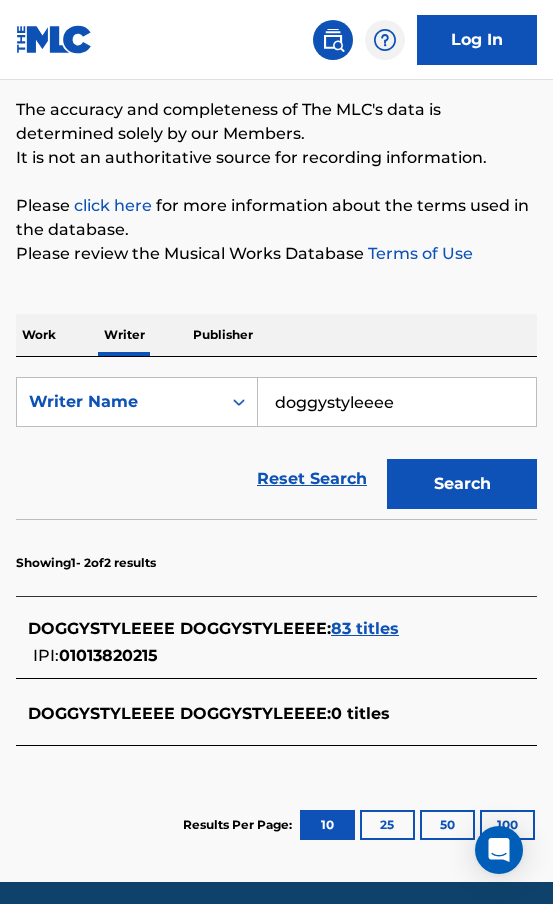 click on "doggystyleeee" at bounding box center (397, 402) 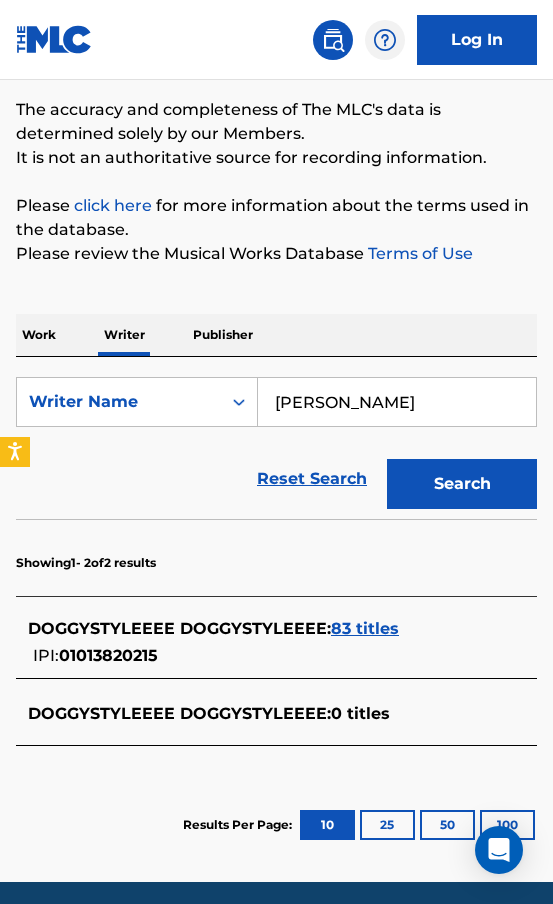 type on "christopher parsons" 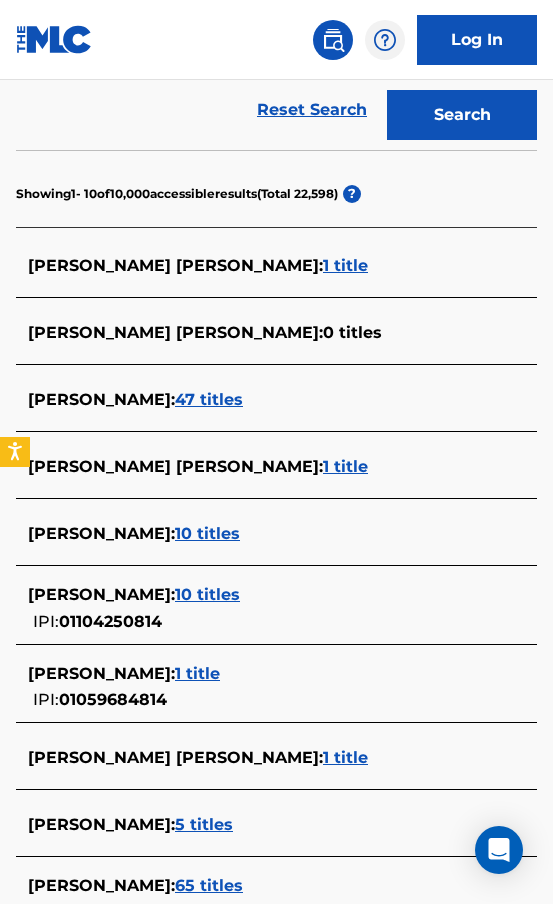 scroll, scrollTop: 732, scrollLeft: 0, axis: vertical 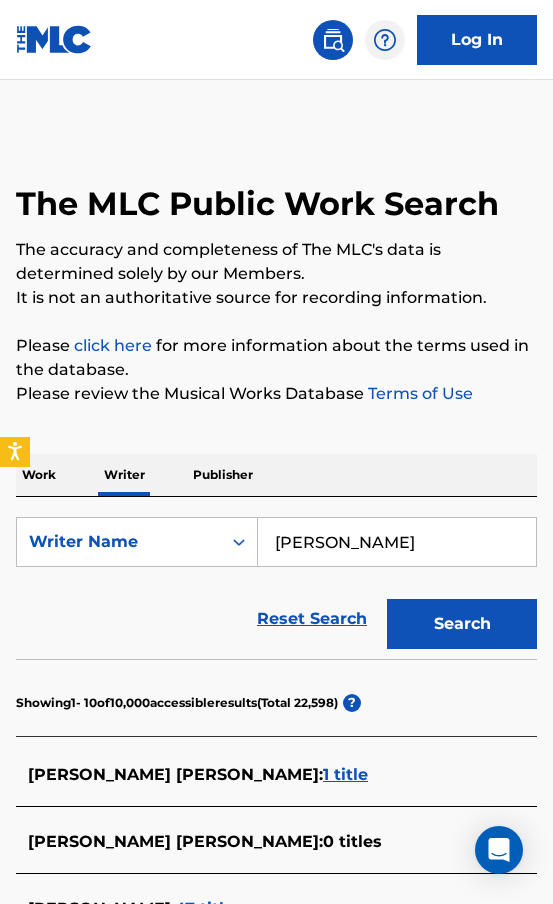 click on "Work Writer Publisher" at bounding box center (276, 475) 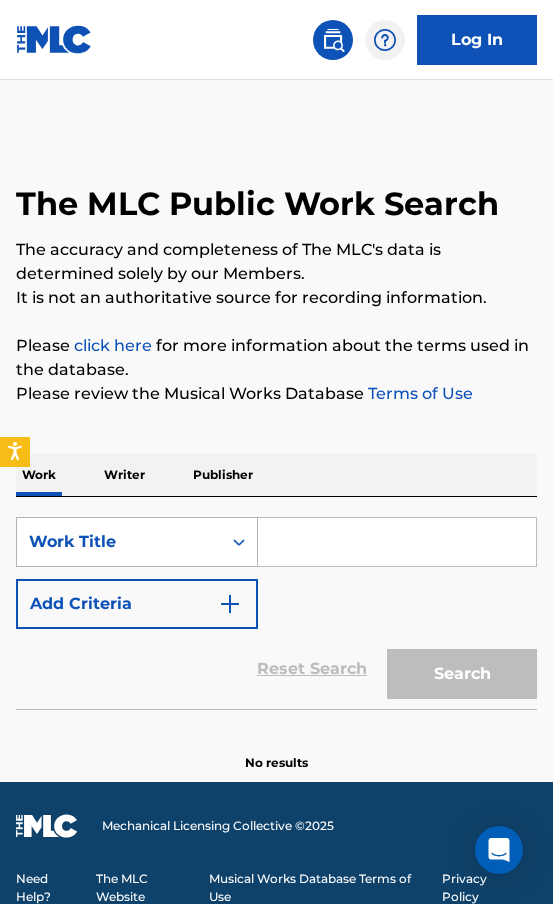 click on "Work Title" at bounding box center [119, 542] 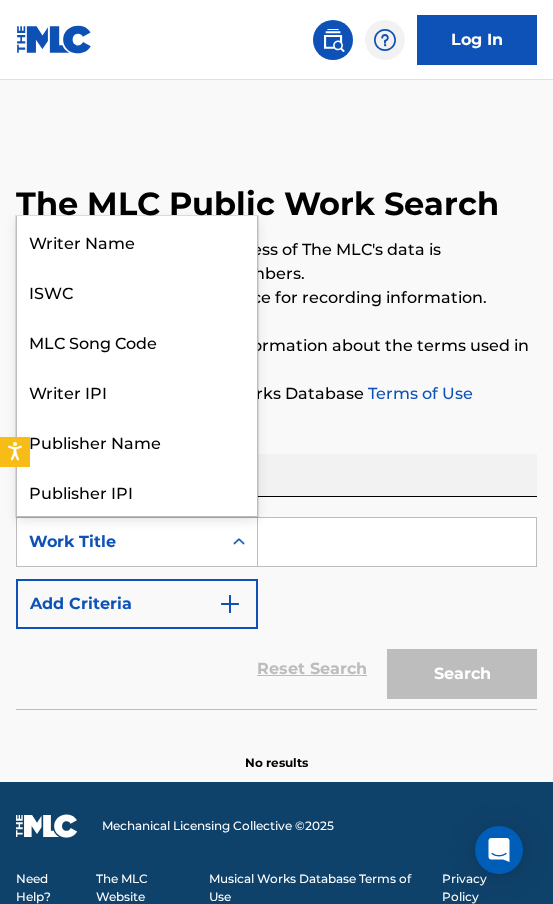 scroll, scrollTop: 100, scrollLeft: 0, axis: vertical 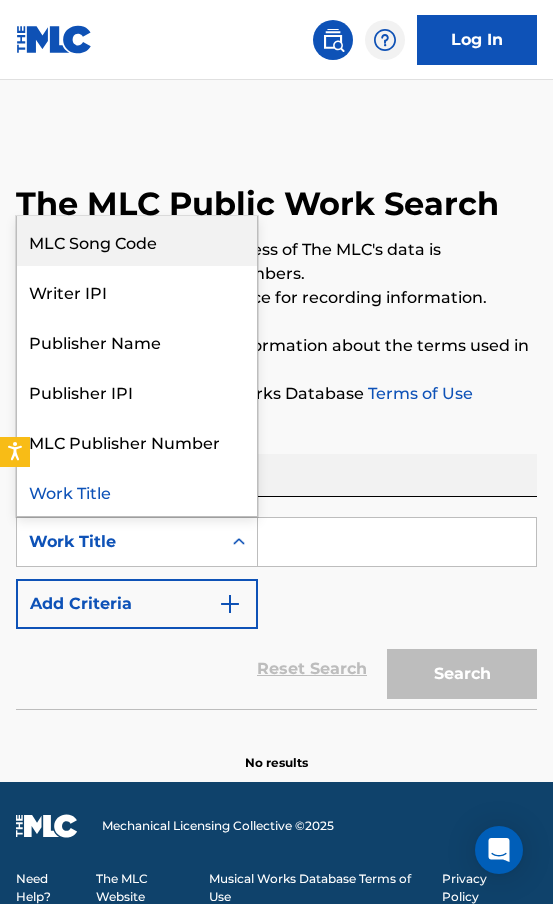 click on "MLC Song Code" at bounding box center (137, 241) 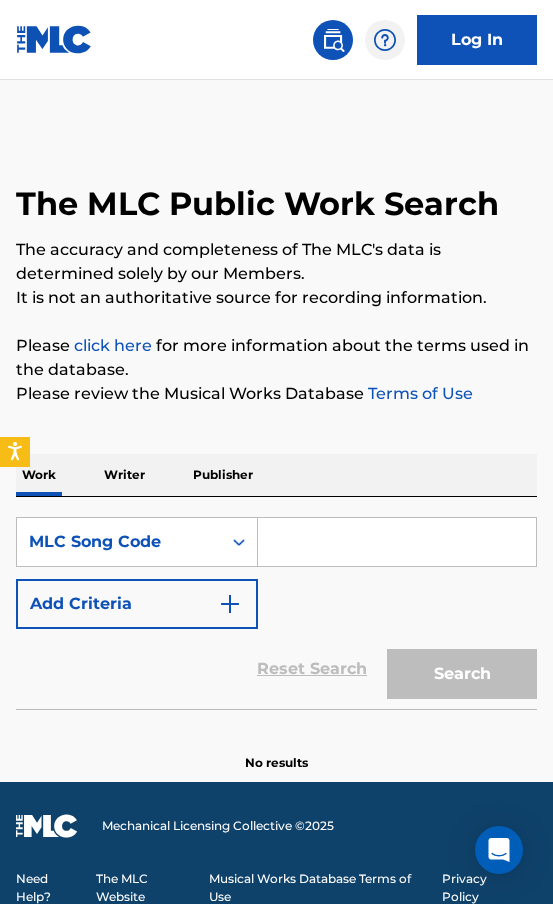 click at bounding box center [397, 542] 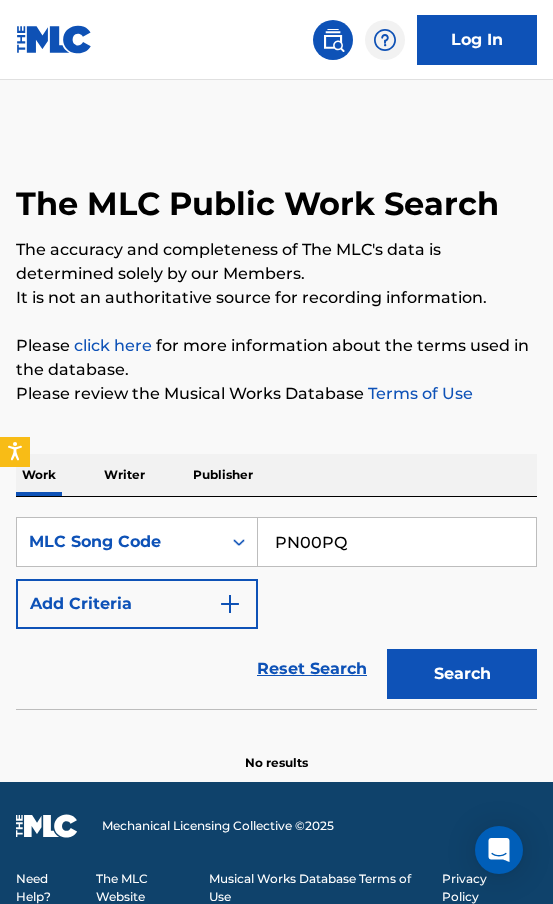 click on "Search" at bounding box center (462, 674) 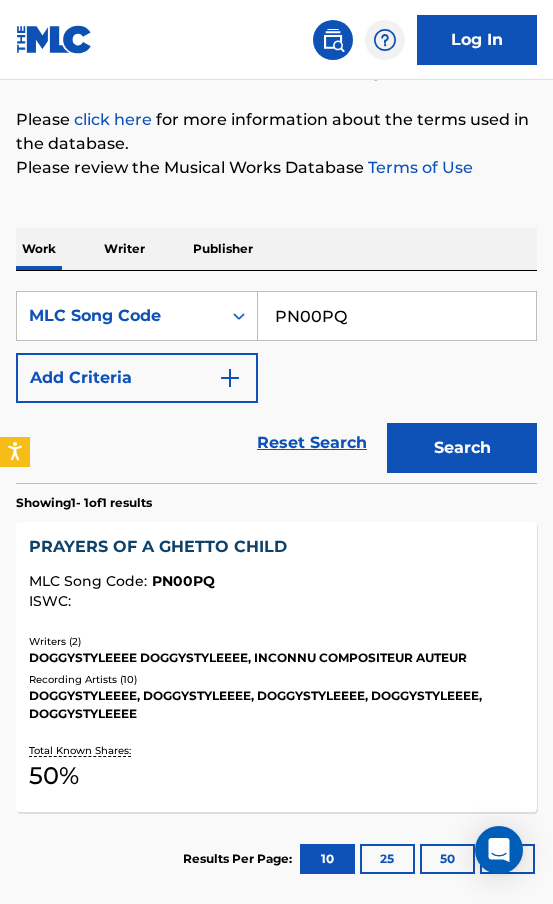 scroll, scrollTop: 227, scrollLeft: 0, axis: vertical 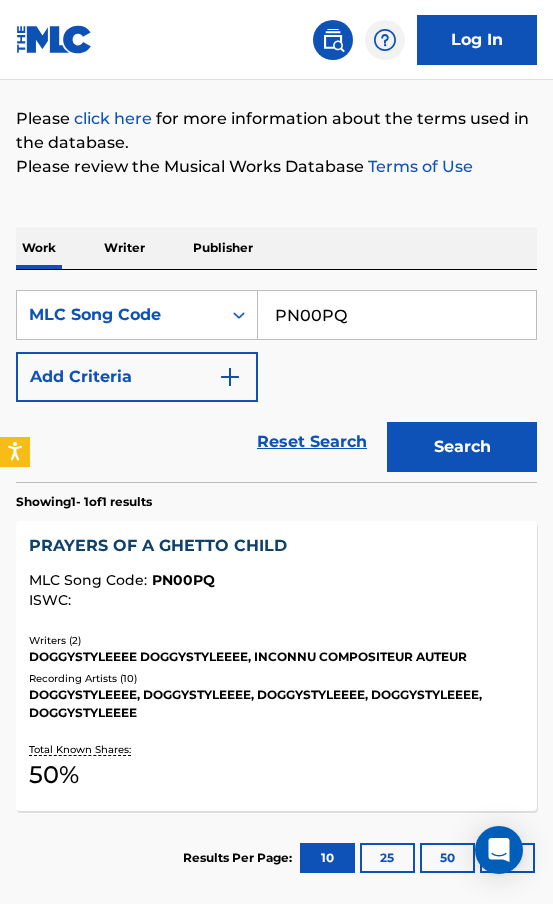 click on "PN00PQ" at bounding box center [397, 315] 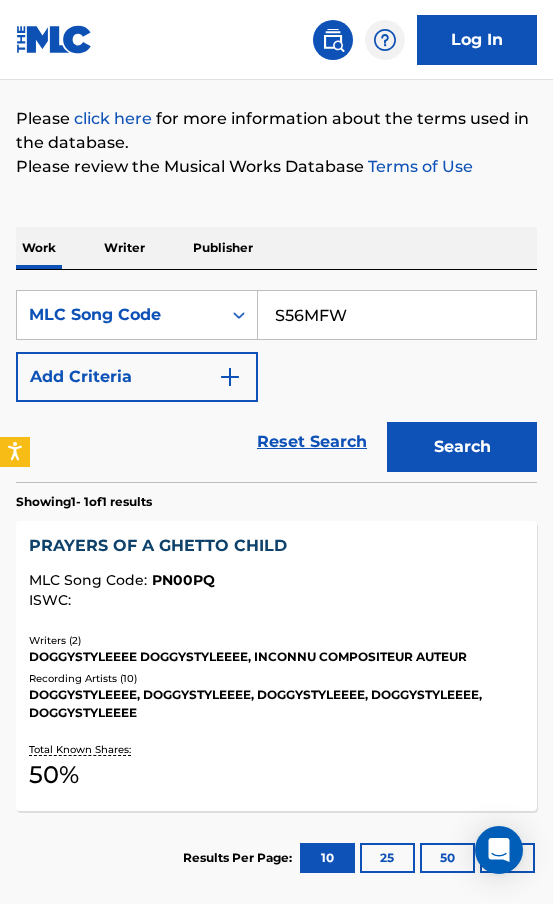 click on "Search" at bounding box center (462, 447) 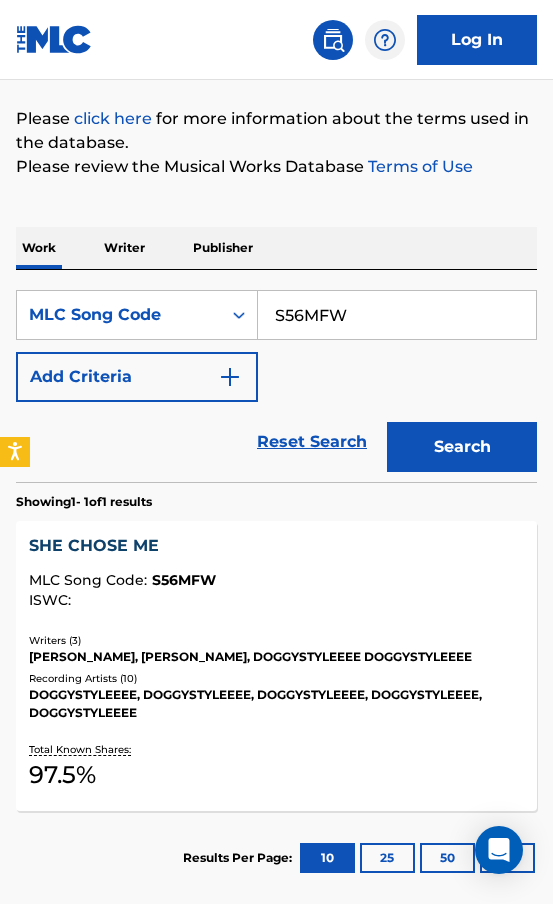 scroll, scrollTop: 226, scrollLeft: 0, axis: vertical 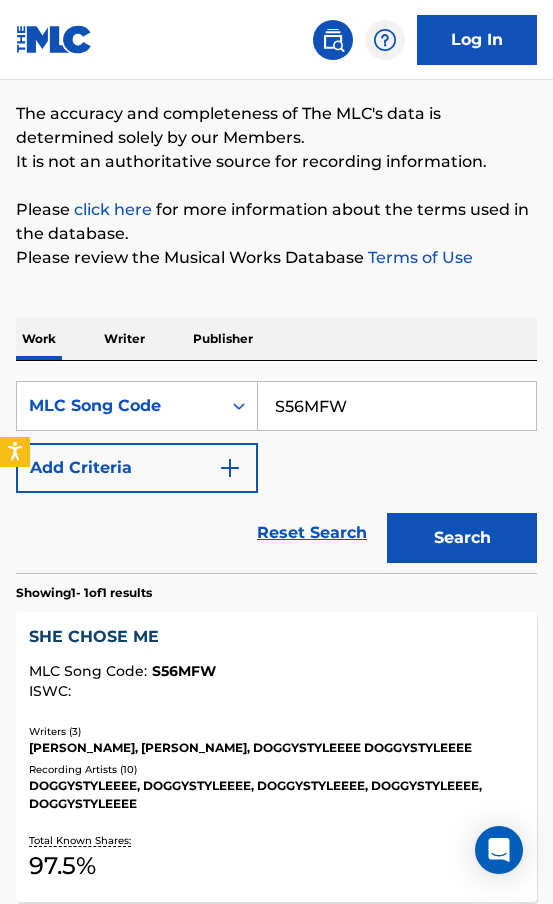 click on "S56MFW" at bounding box center [397, 406] 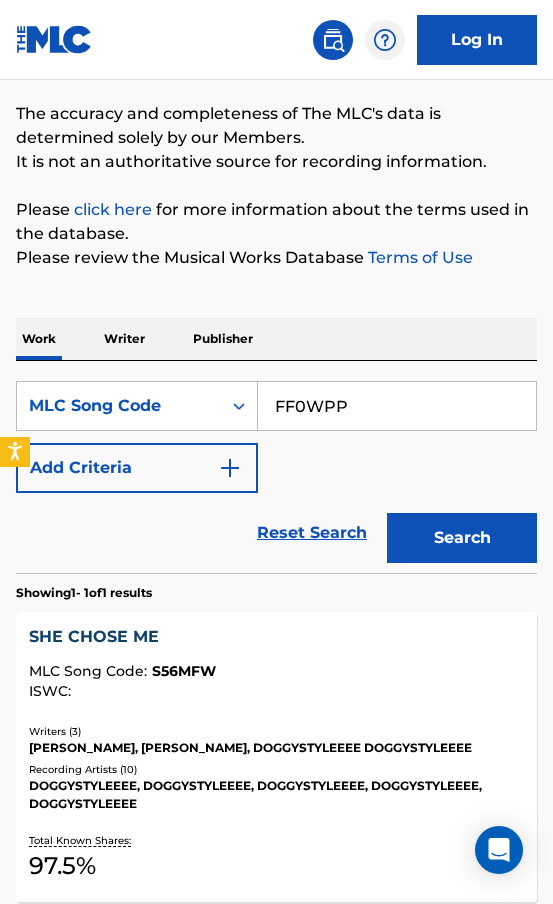 click on "Search" at bounding box center (462, 538) 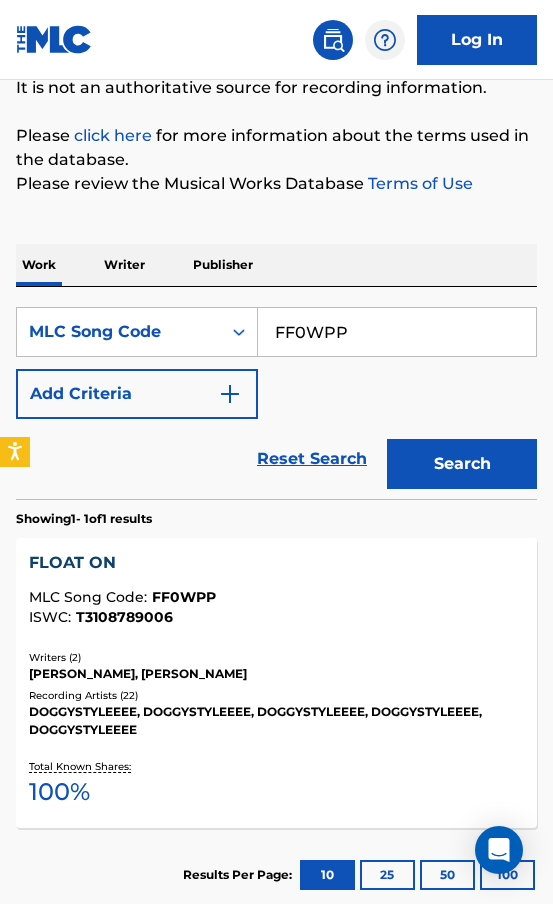 scroll, scrollTop: 213, scrollLeft: 0, axis: vertical 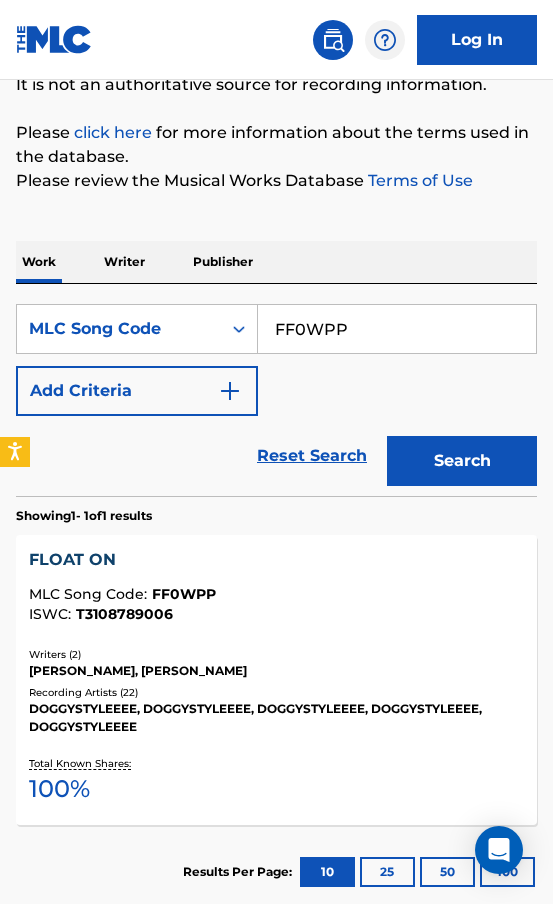 click on "FF0WPP" at bounding box center [397, 329] 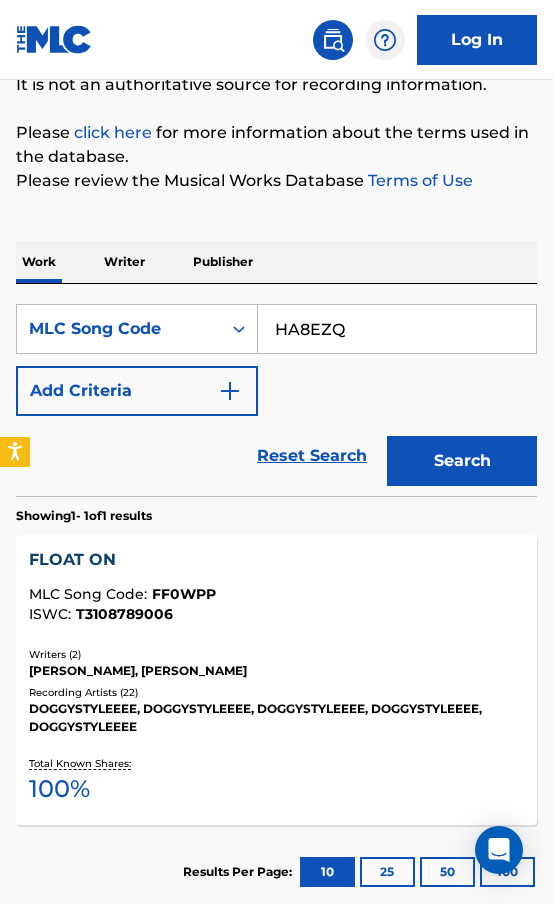 type on "HA8EZQ" 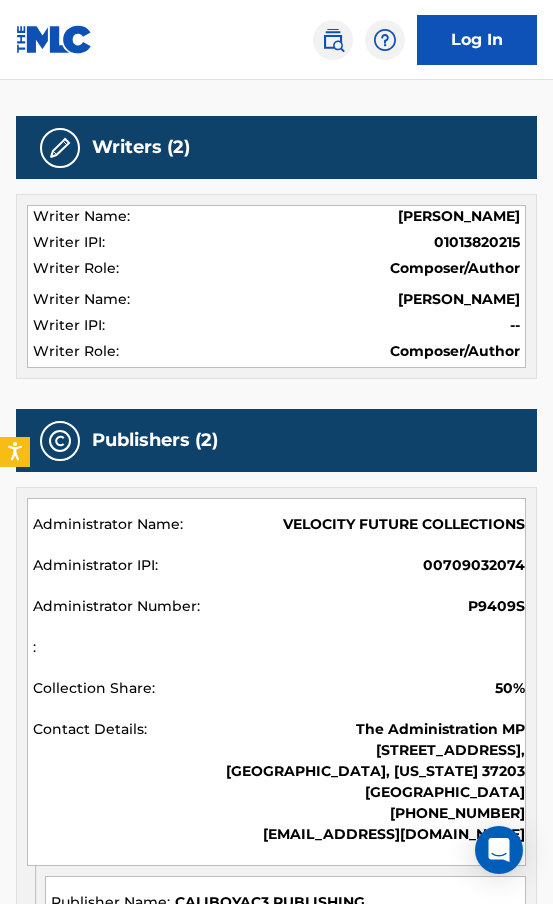 scroll, scrollTop: 629, scrollLeft: 0, axis: vertical 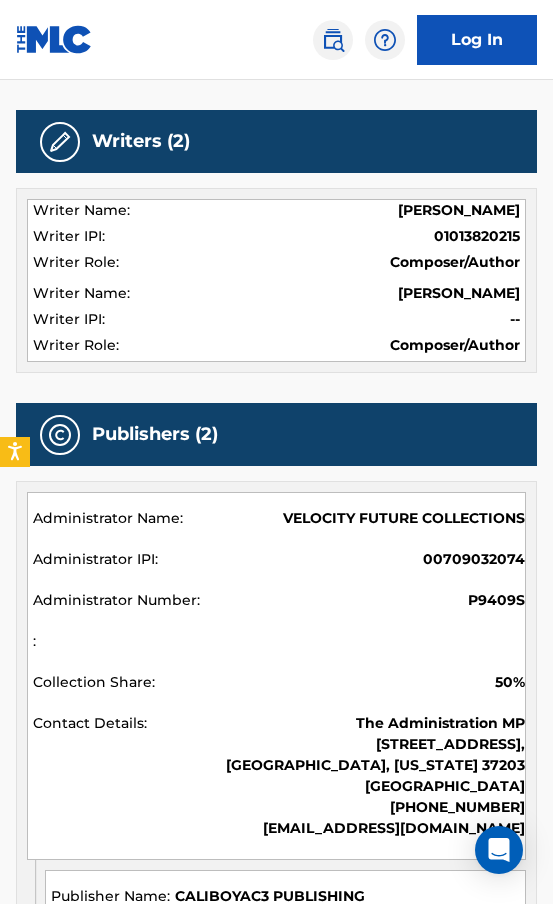 click on "The Administration MP 700 12th Ave South, Unit 201,  Nashville, Tennessee 37203 United States +1-833-2364667 licensing@adminmp.com" at bounding box center (279, 778) 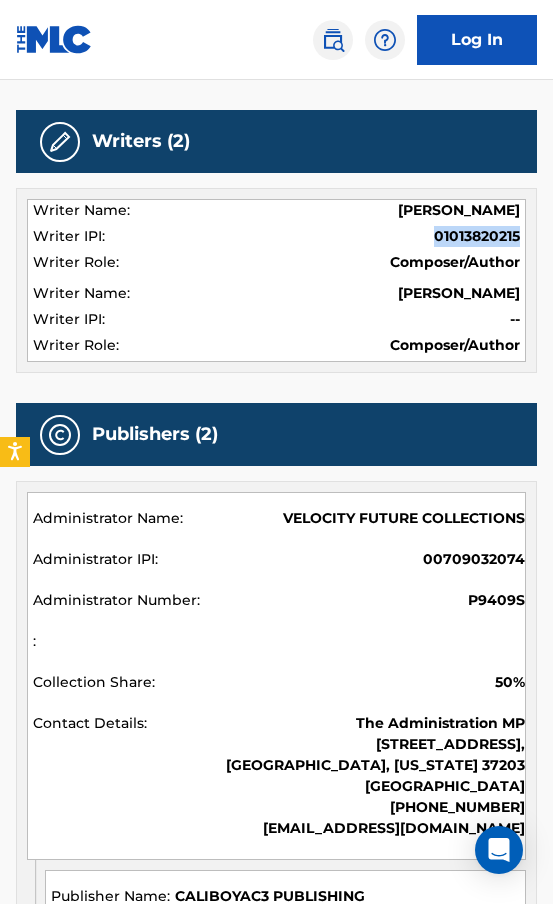 click on "01013820215" at bounding box center [477, 236] 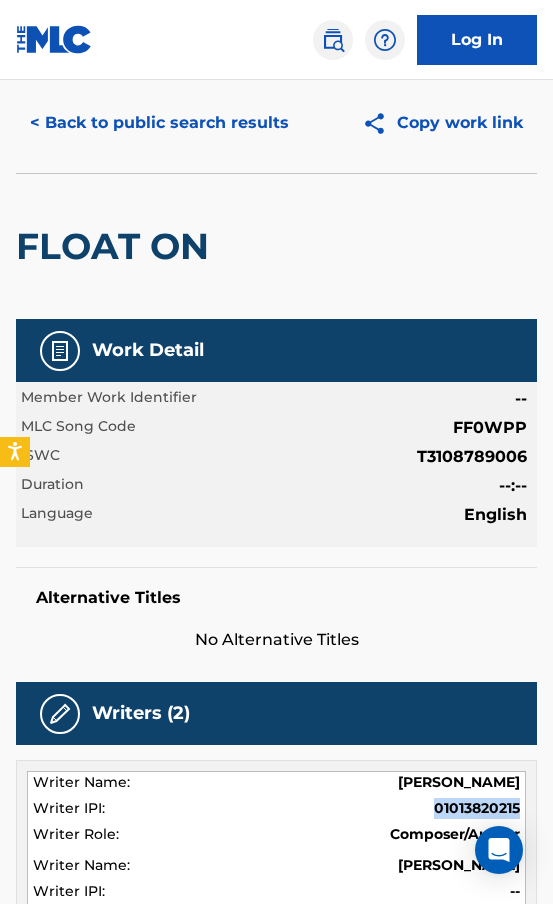 scroll, scrollTop: 0, scrollLeft: 0, axis: both 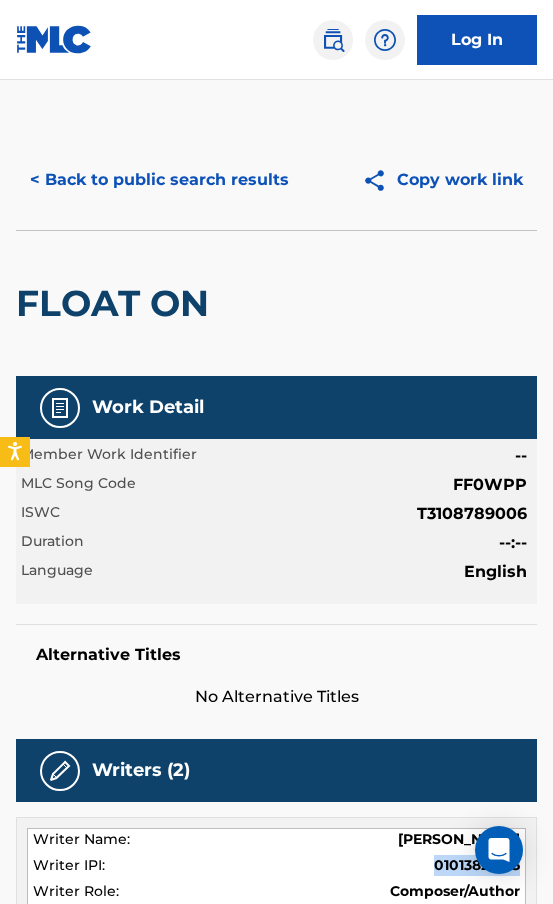 click on "< Back to public search results" at bounding box center [159, 180] 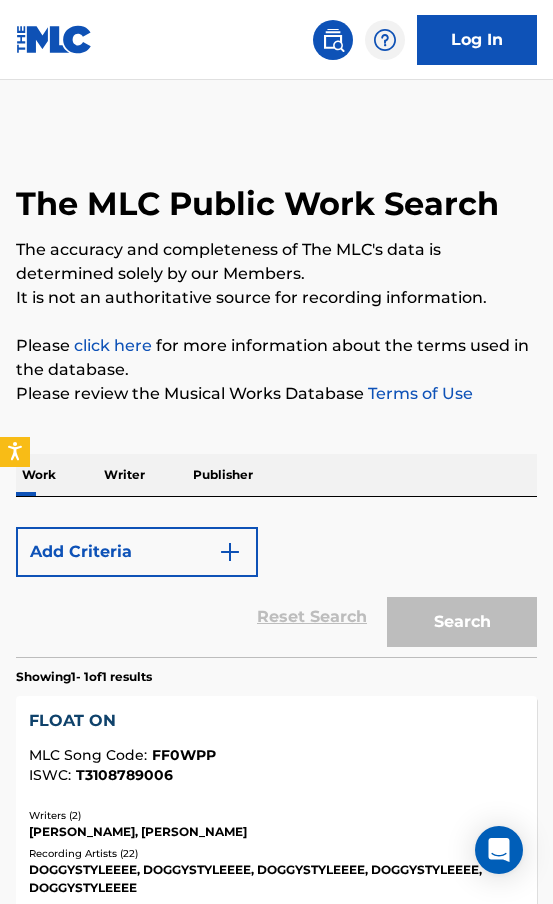 scroll, scrollTop: 211, scrollLeft: 0, axis: vertical 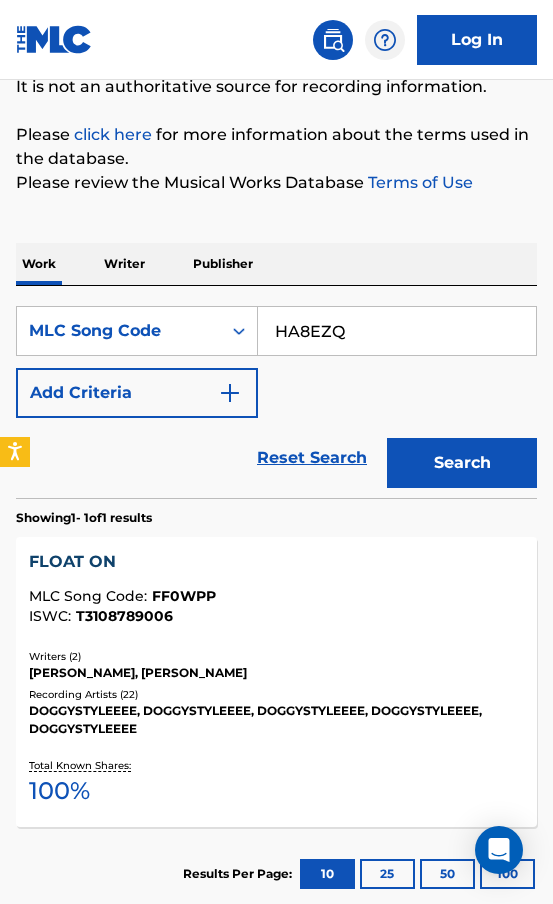 click on "Writer" at bounding box center (124, 264) 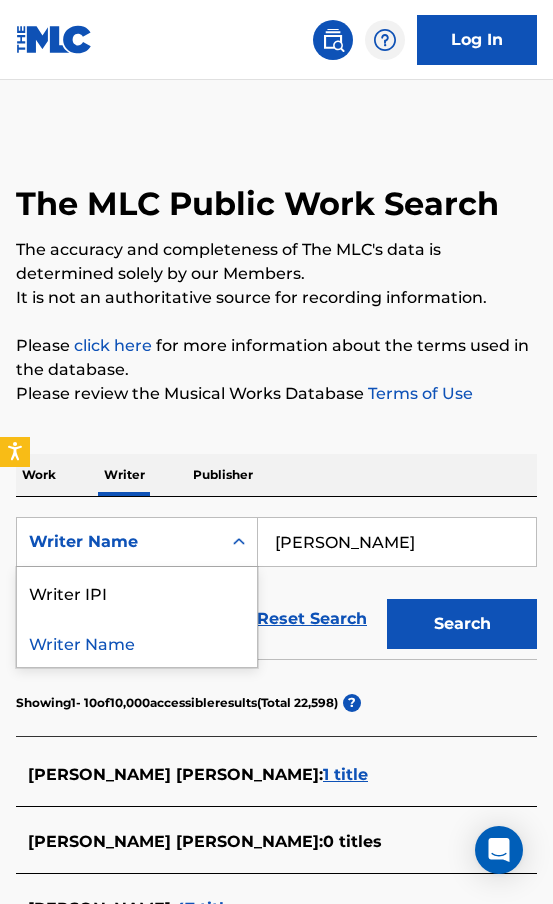 click on "Writer Name" at bounding box center (137, 542) 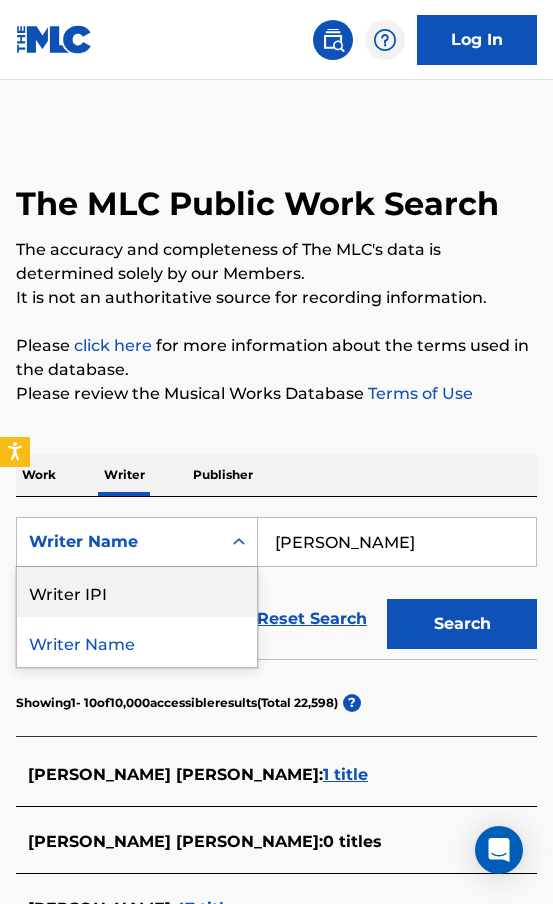 click on "Writer IPI" at bounding box center [137, 592] 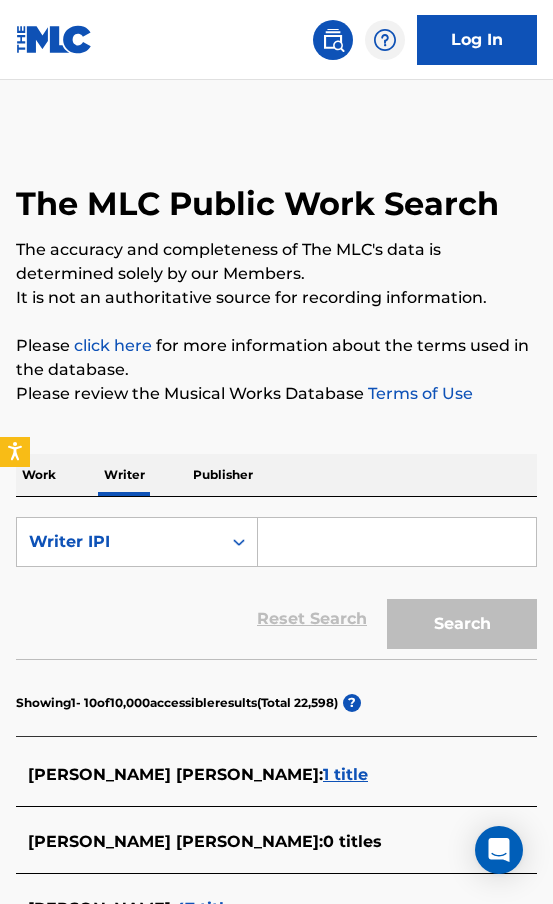 click on "Work Writer Publisher" at bounding box center (276, 475) 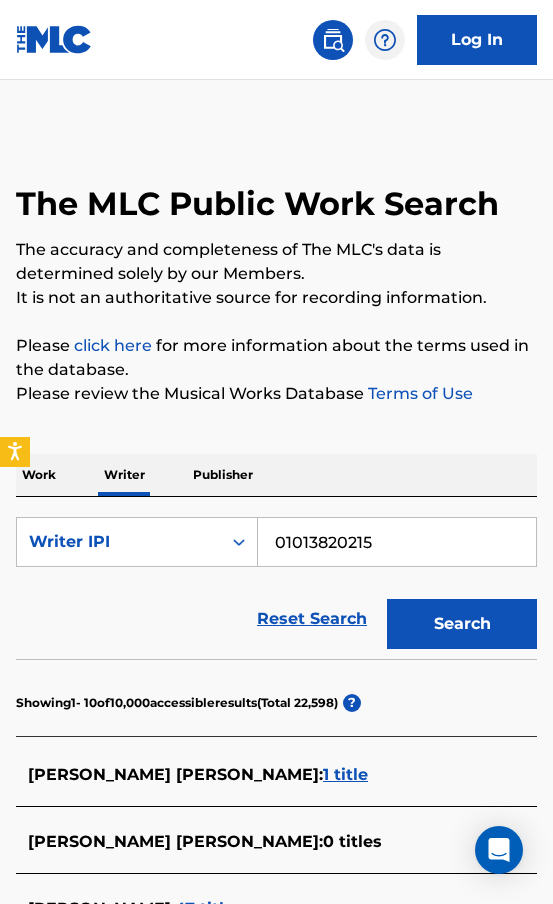 type on "01013820215" 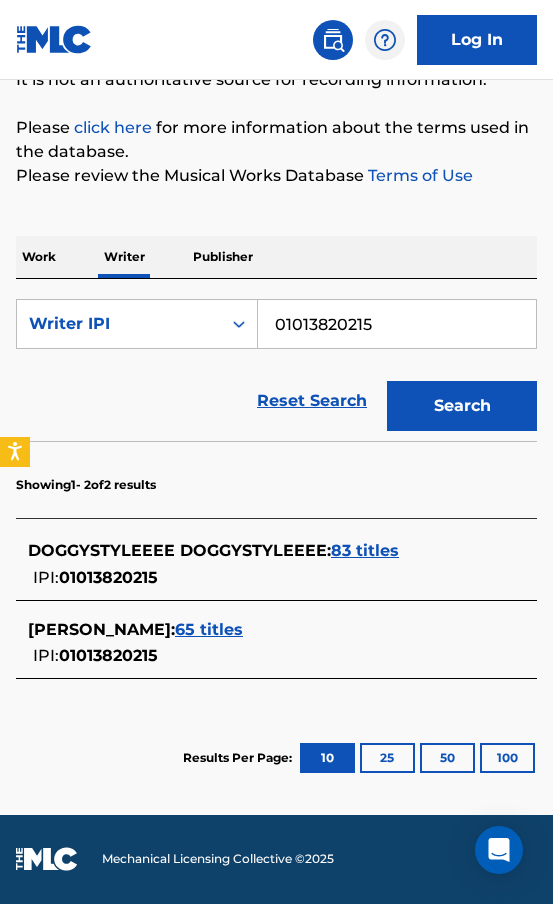 scroll, scrollTop: 220, scrollLeft: 0, axis: vertical 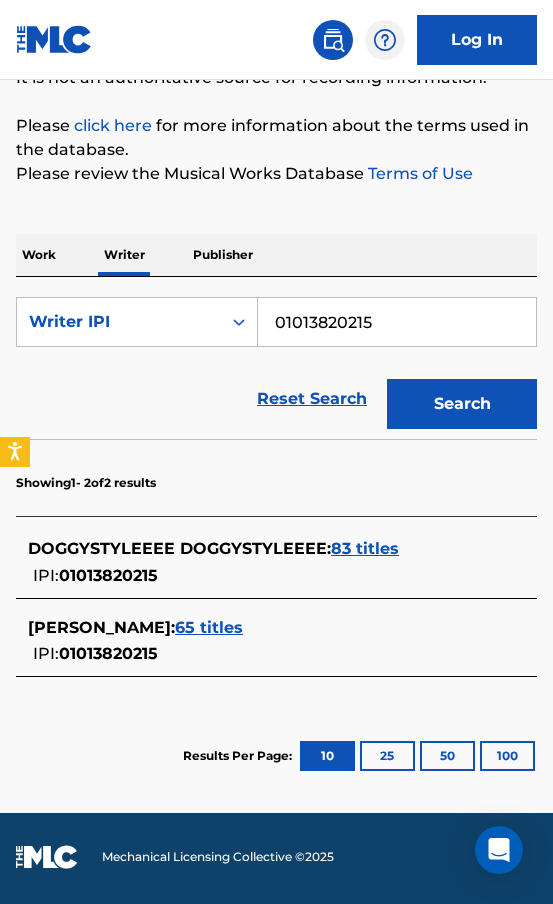 click on "83 titles" at bounding box center [365, 548] 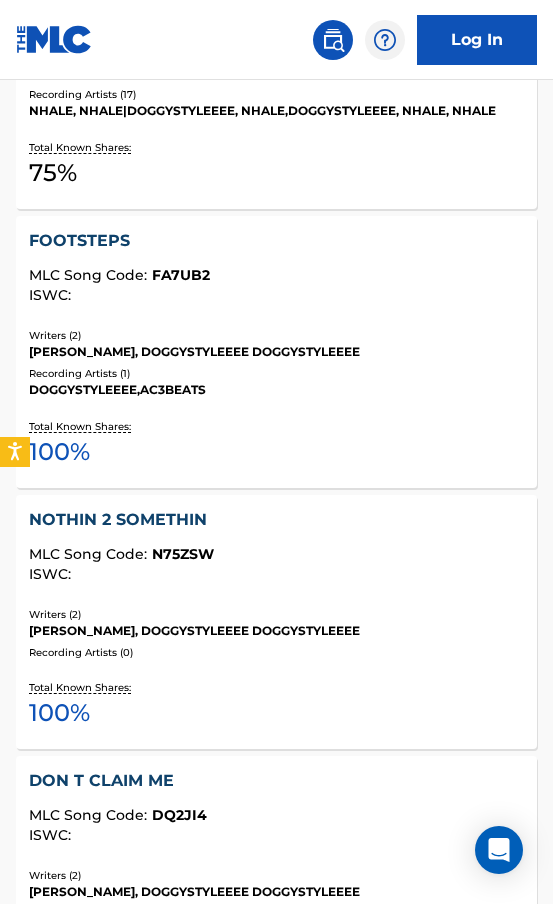 scroll, scrollTop: 2995, scrollLeft: 0, axis: vertical 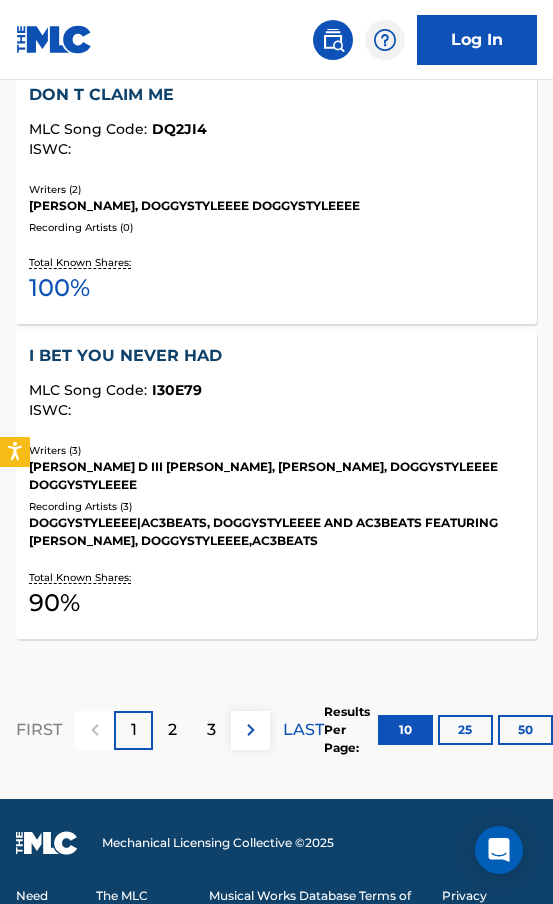 click on "3" at bounding box center [211, 730] 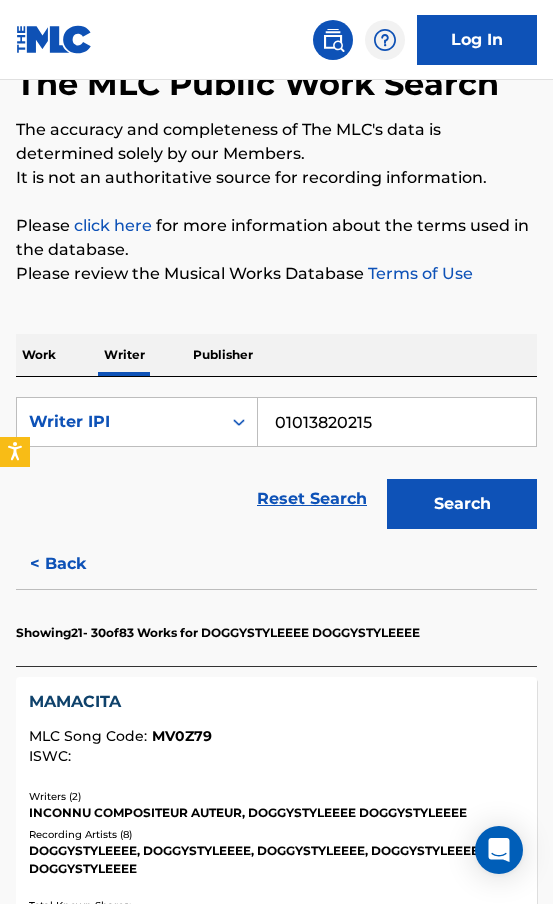 scroll, scrollTop: 119, scrollLeft: 0, axis: vertical 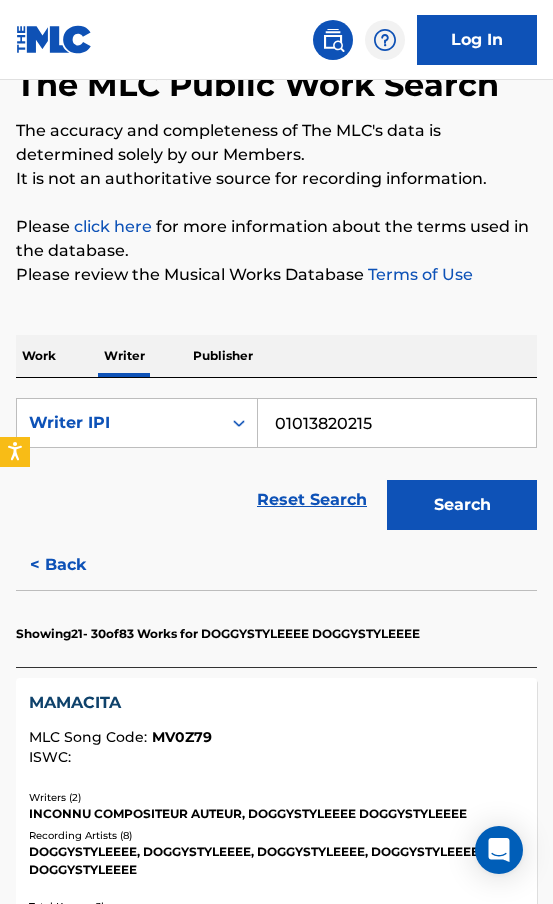click on "01013820215" at bounding box center (397, 423) 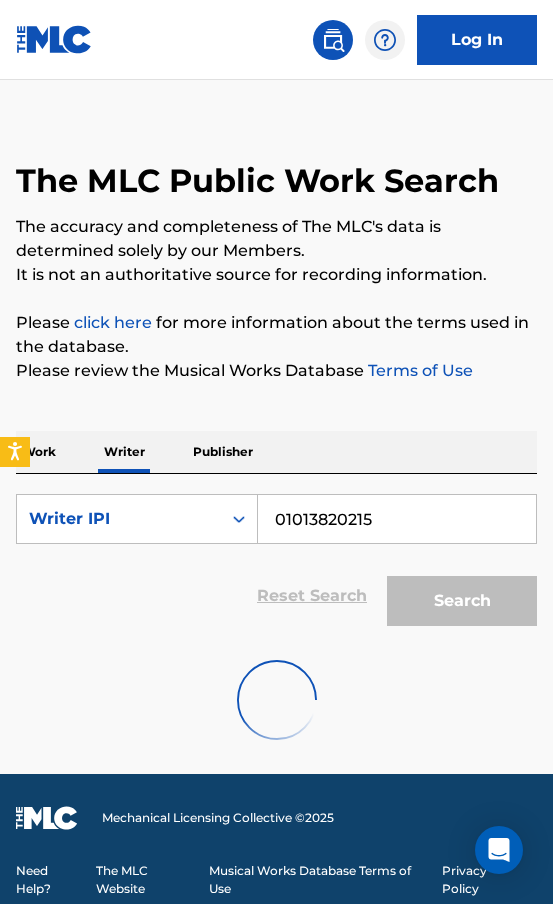 scroll, scrollTop: 119, scrollLeft: 0, axis: vertical 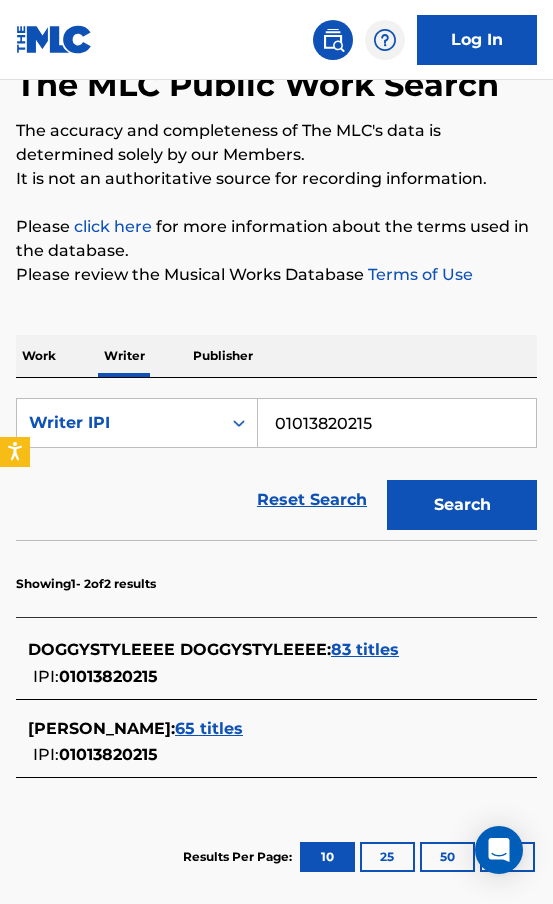 click on "01013820215" at bounding box center [397, 423] 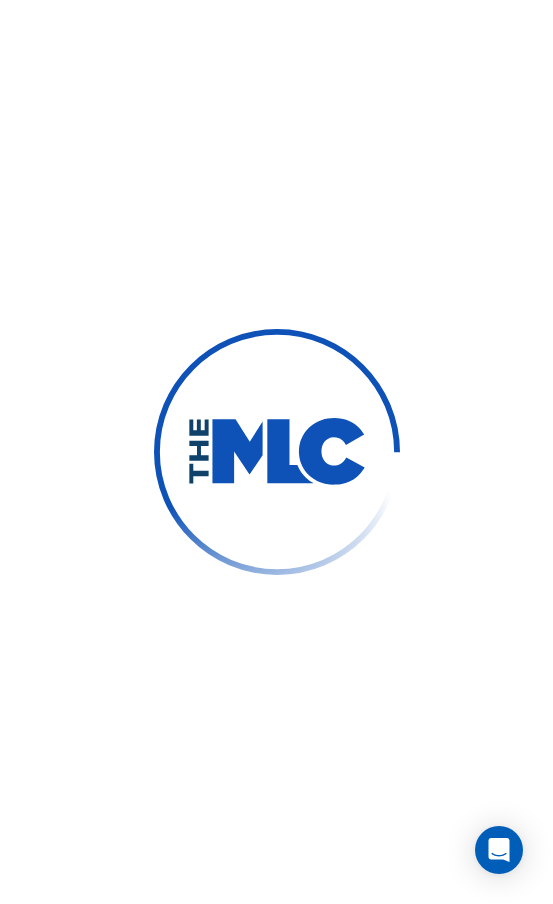 scroll, scrollTop: 0, scrollLeft: 0, axis: both 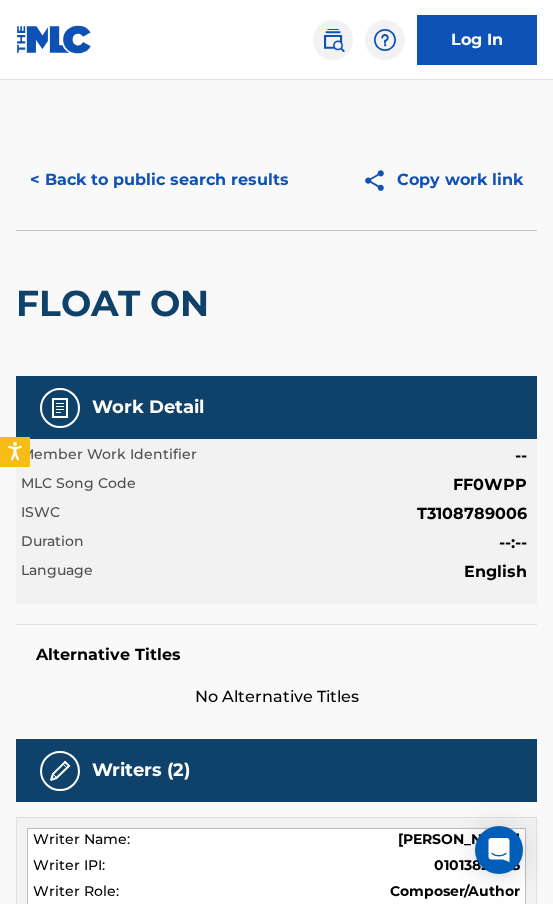 click on "< Back to public search results Copy work link" at bounding box center [276, 180] 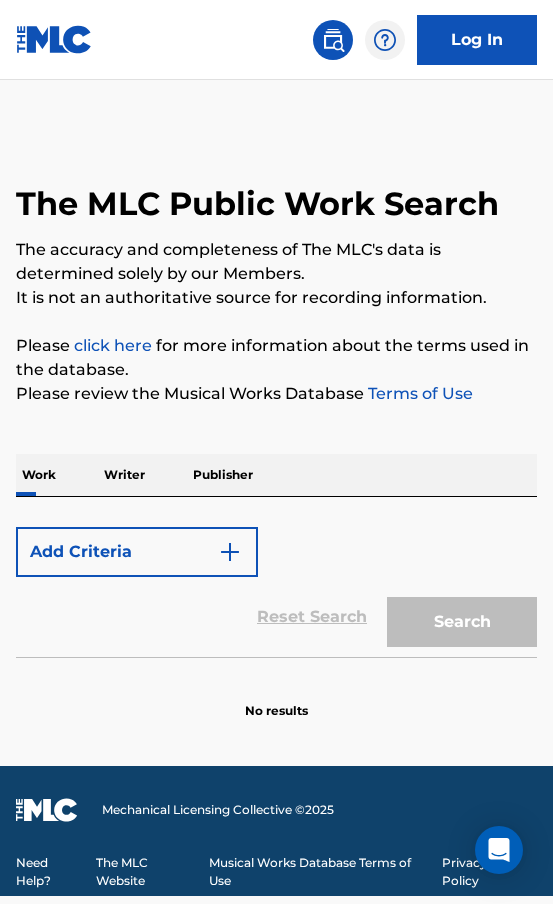 scroll, scrollTop: 0, scrollLeft: 0, axis: both 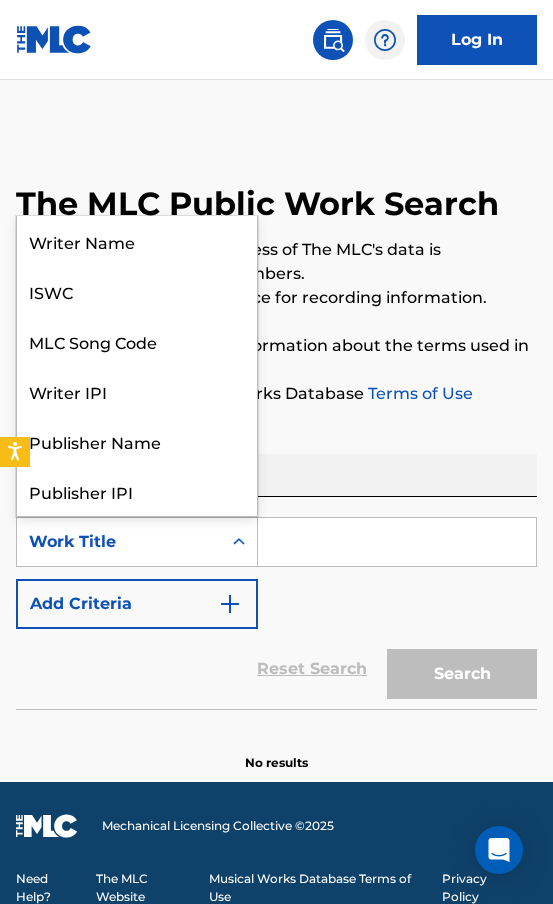 click 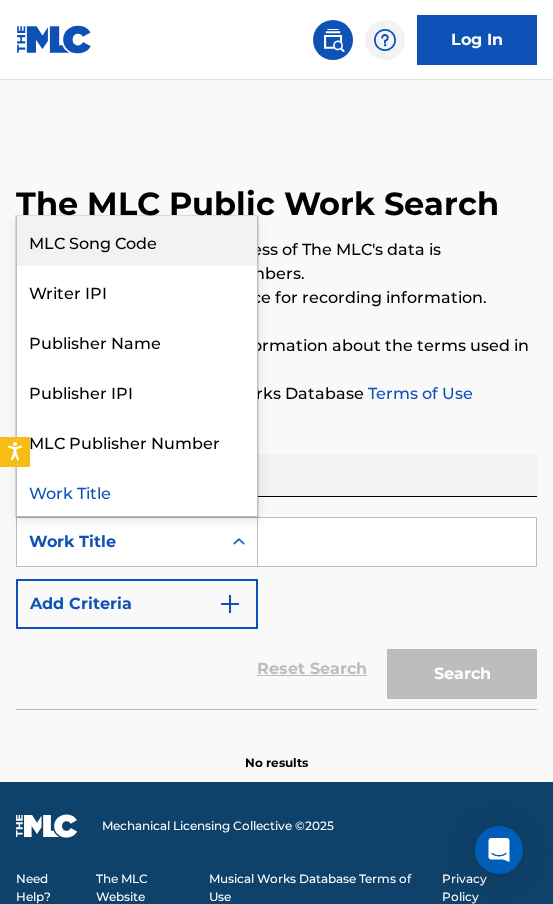 click on "MLC Song Code" at bounding box center (137, 241) 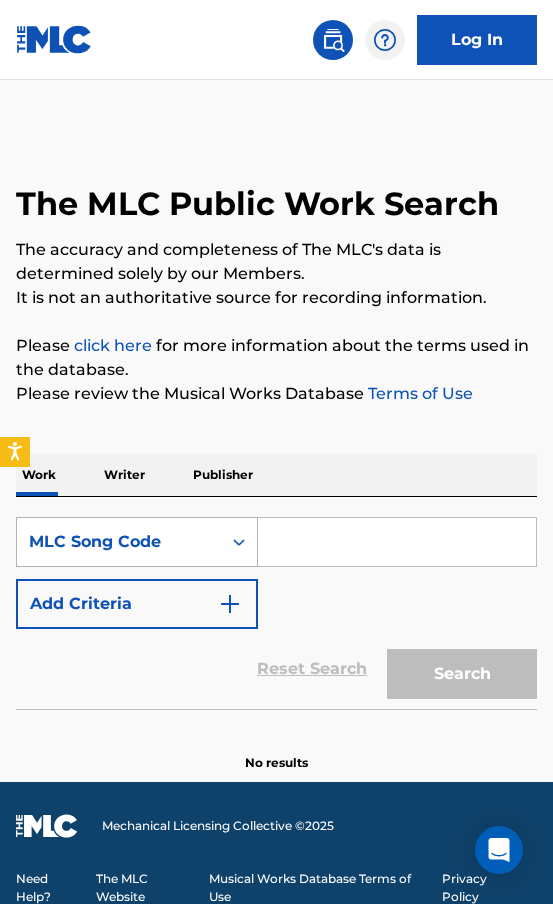 click on "MLC Song Code" at bounding box center [119, 542] 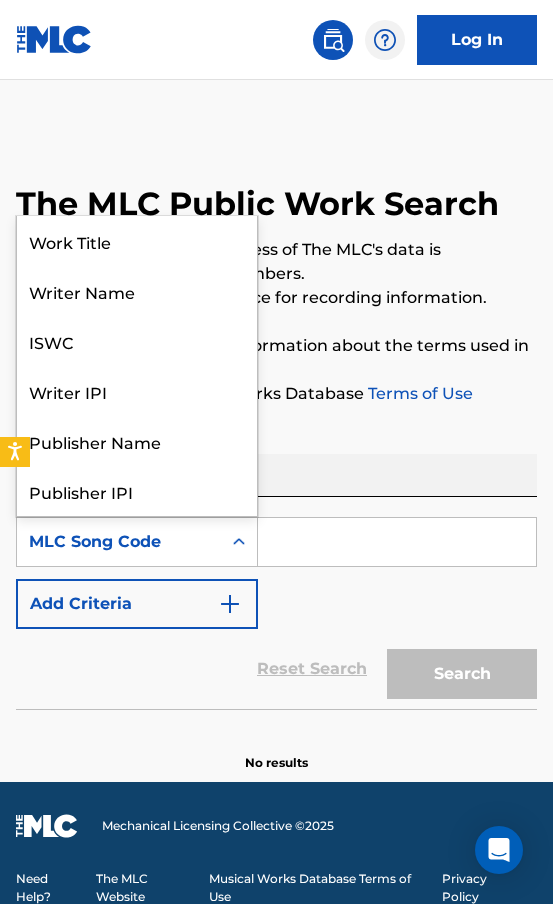 scroll, scrollTop: 100, scrollLeft: 0, axis: vertical 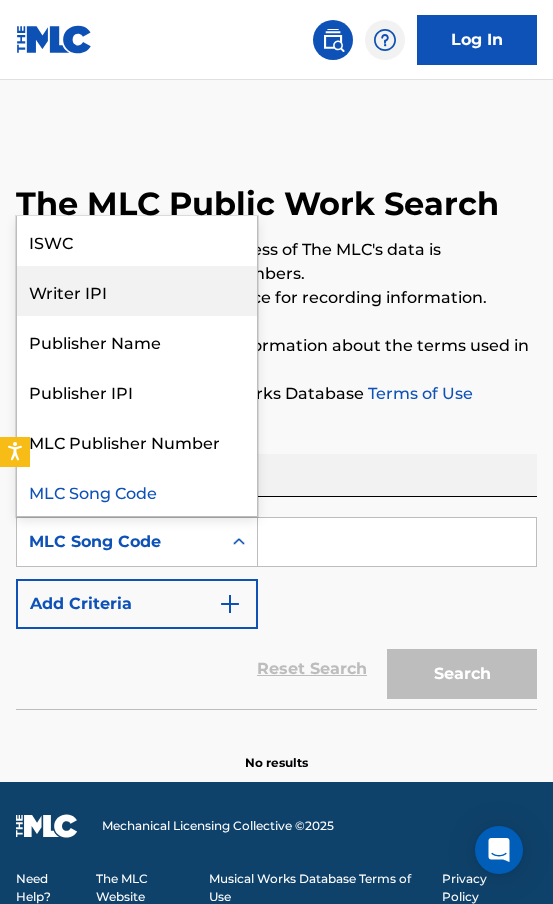 click on "Writer IPI" at bounding box center (137, 291) 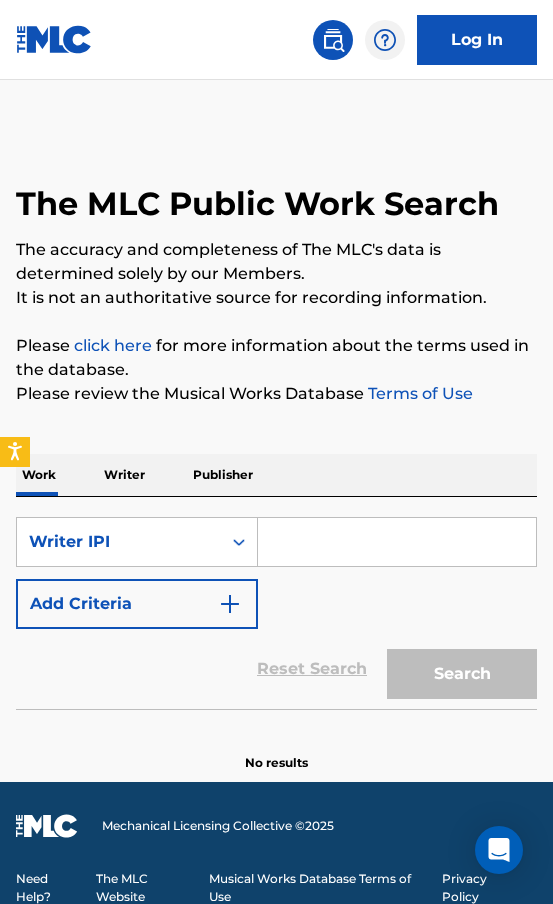 click at bounding box center (397, 542) 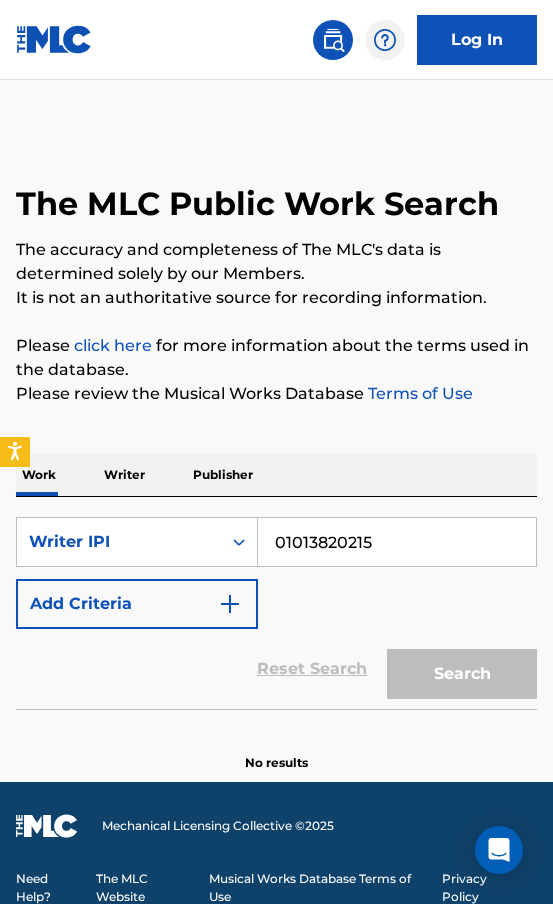 type on "01013820215" 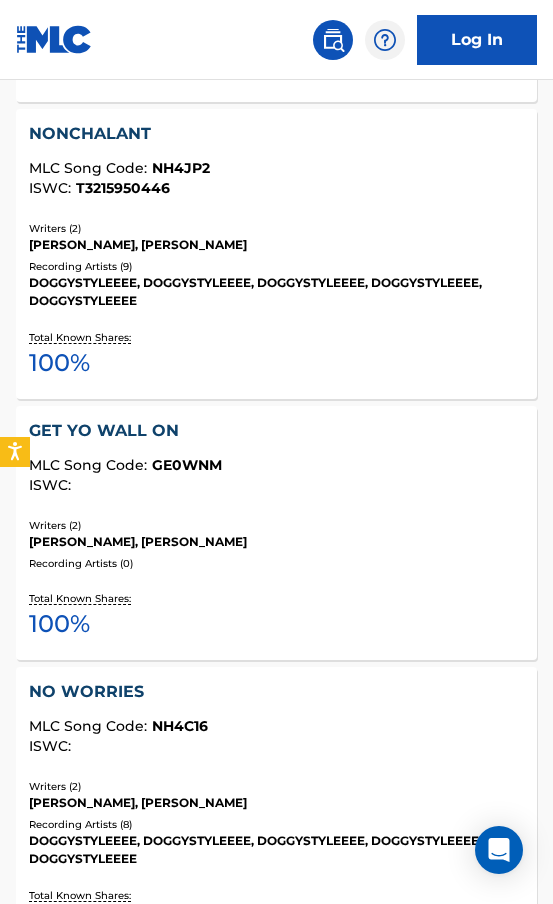 scroll, scrollTop: 201, scrollLeft: 0, axis: vertical 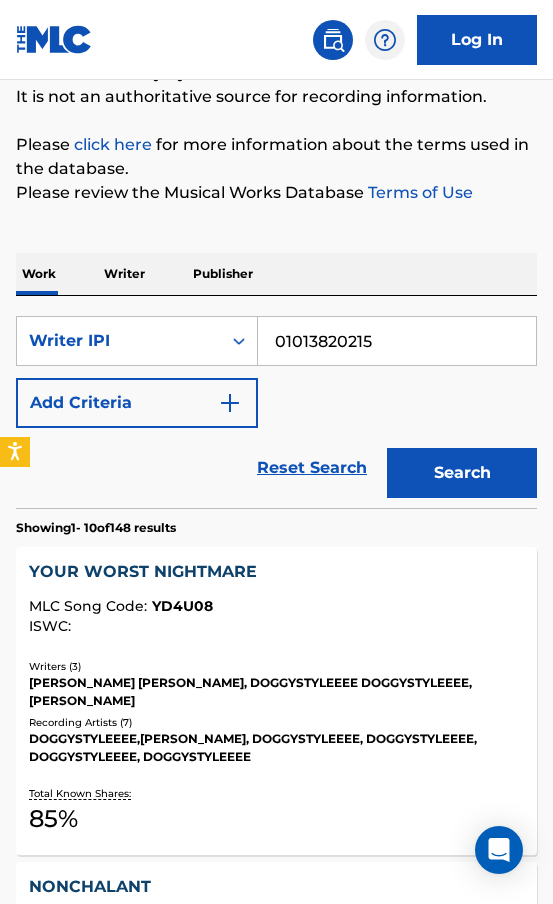 click on "YOUR WORST NIGHTMARE MLC Song Code : YD4U08 ISWC :" at bounding box center (276, 602) 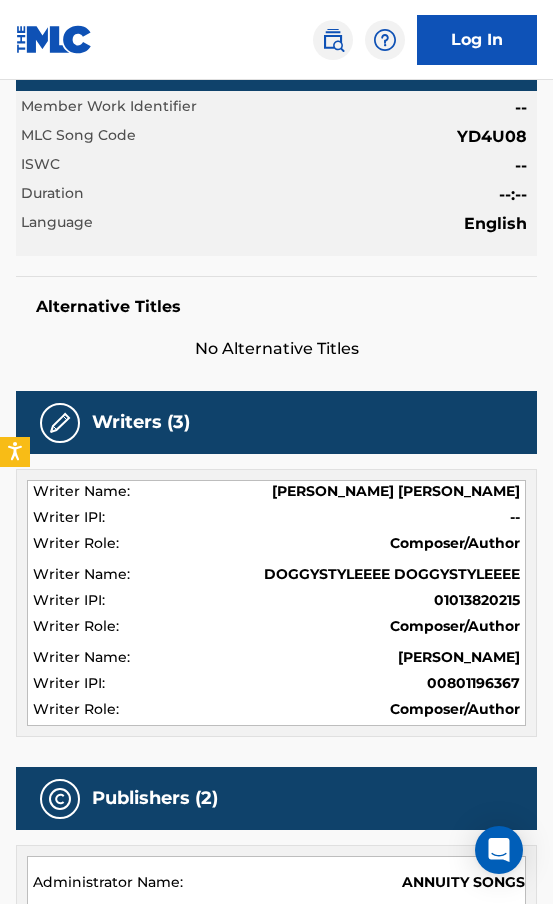 scroll, scrollTop: 388, scrollLeft: 0, axis: vertical 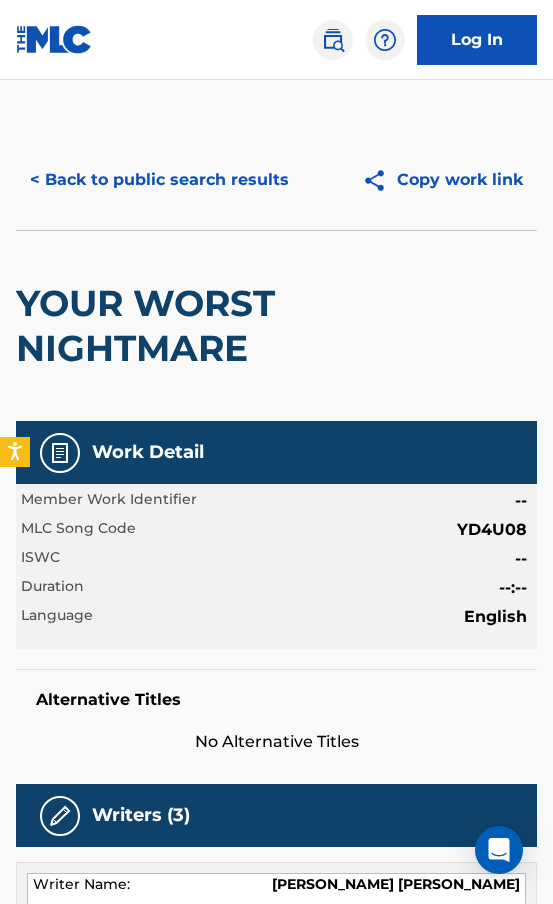 click on "< Back to public search results" at bounding box center [159, 180] 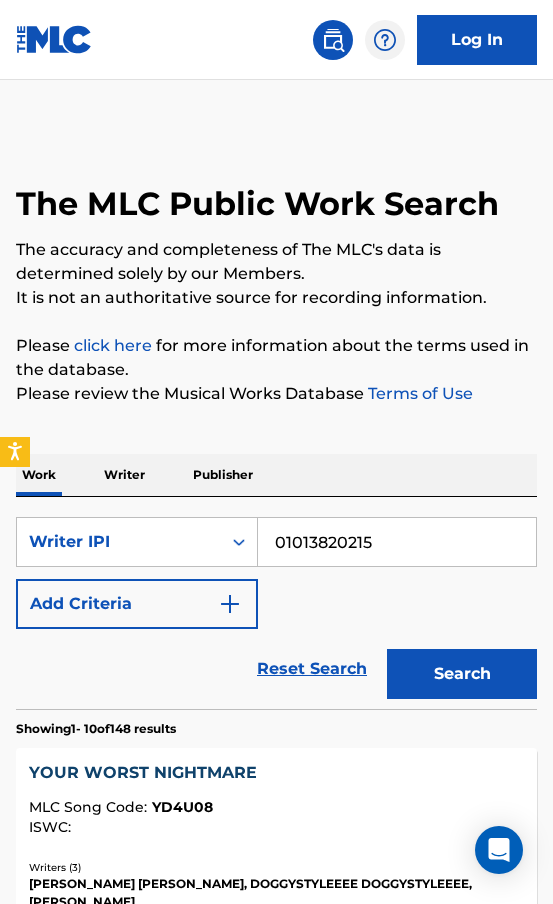 scroll, scrollTop: 199, scrollLeft: 0, axis: vertical 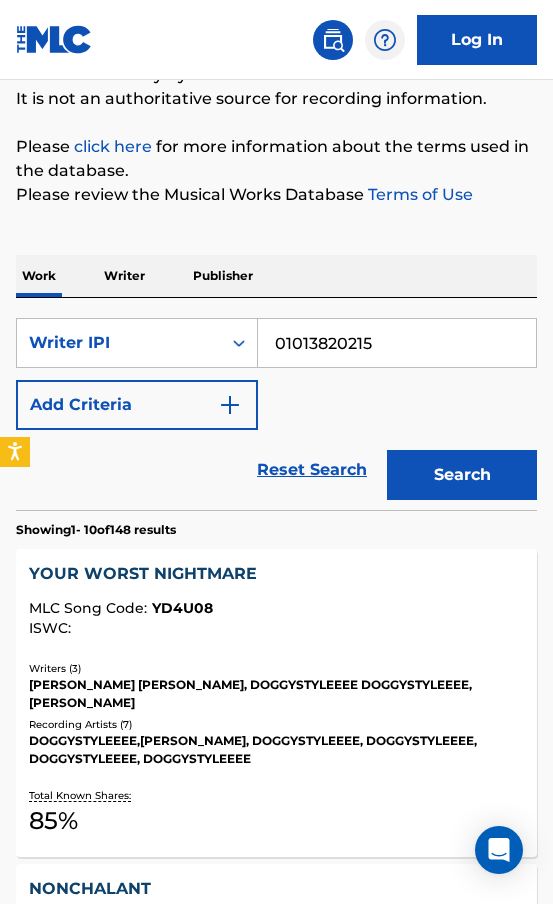 click on "01013820215" at bounding box center (397, 343) 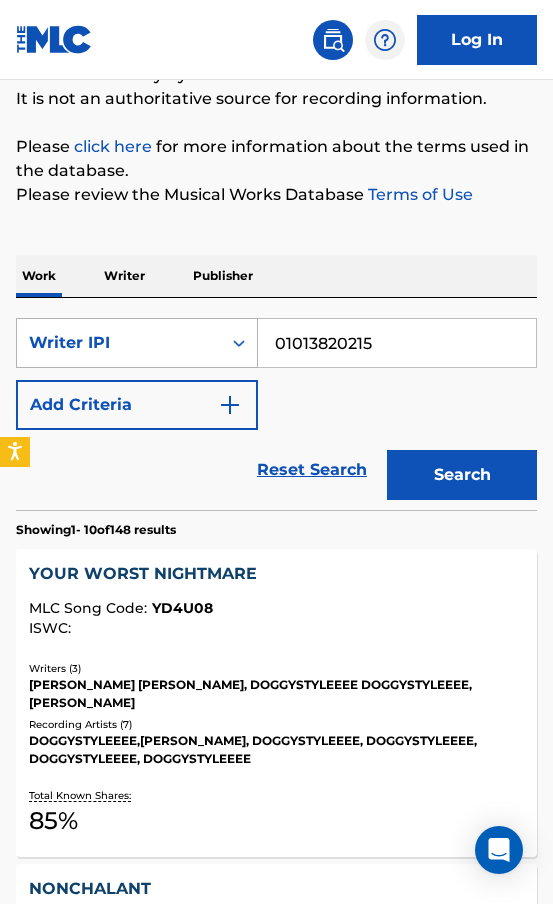 click on "Writer IPI" at bounding box center [119, 343] 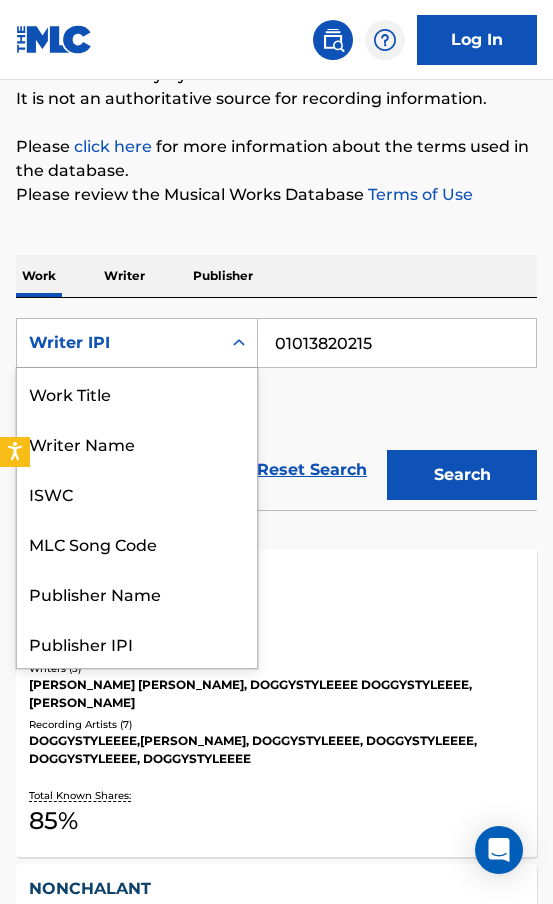 scroll, scrollTop: 100, scrollLeft: 0, axis: vertical 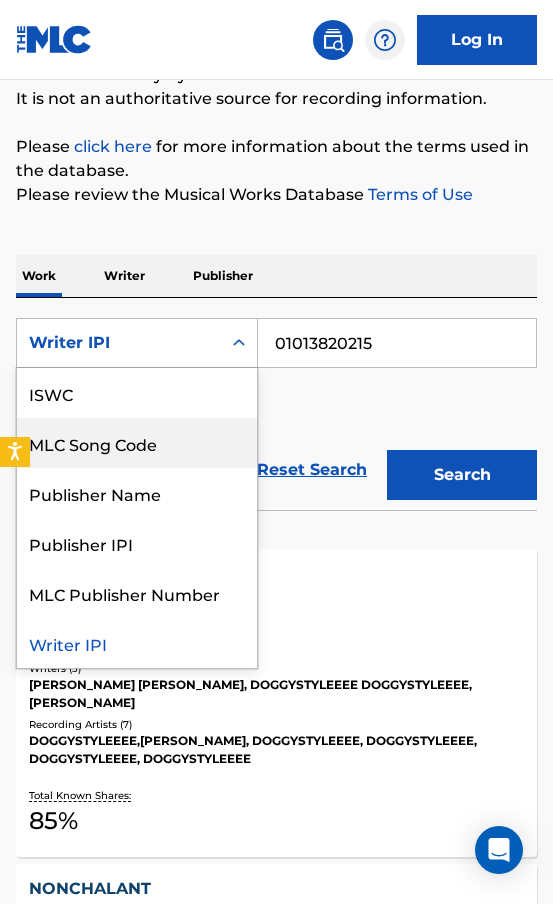 click on "MLC Song Code" at bounding box center [137, 443] 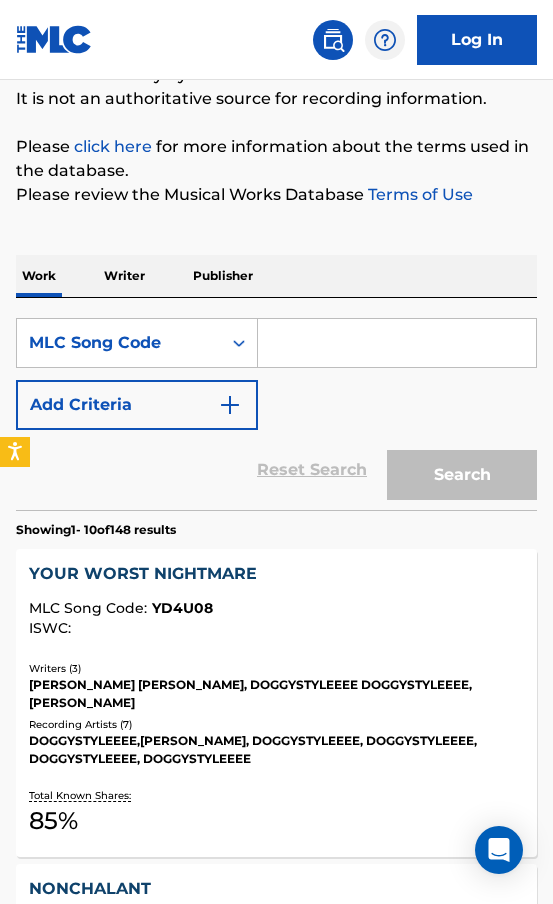 click at bounding box center (397, 343) 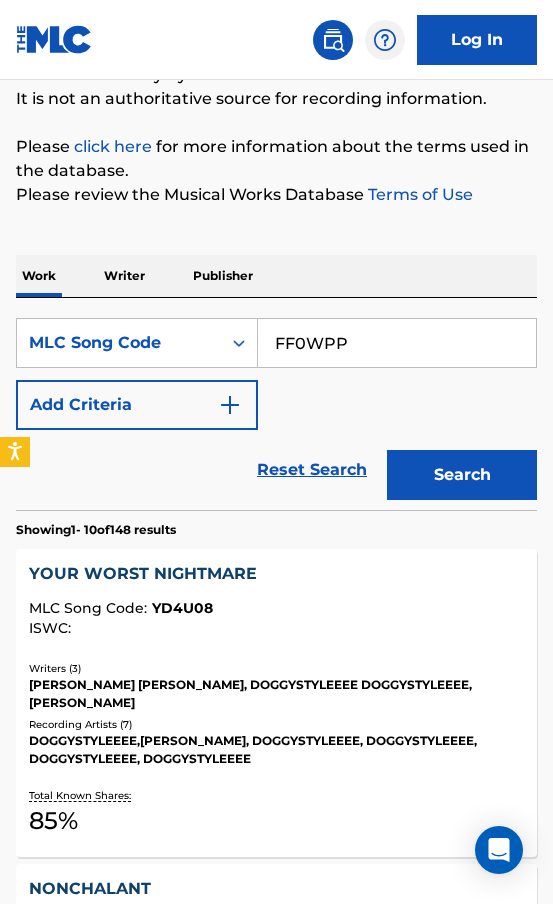 click on "Search" at bounding box center [462, 475] 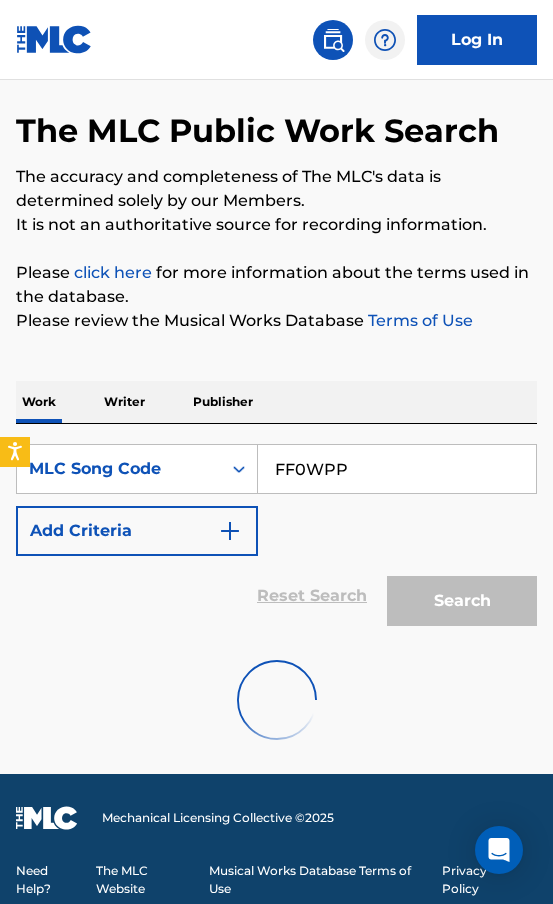 scroll, scrollTop: 199, scrollLeft: 0, axis: vertical 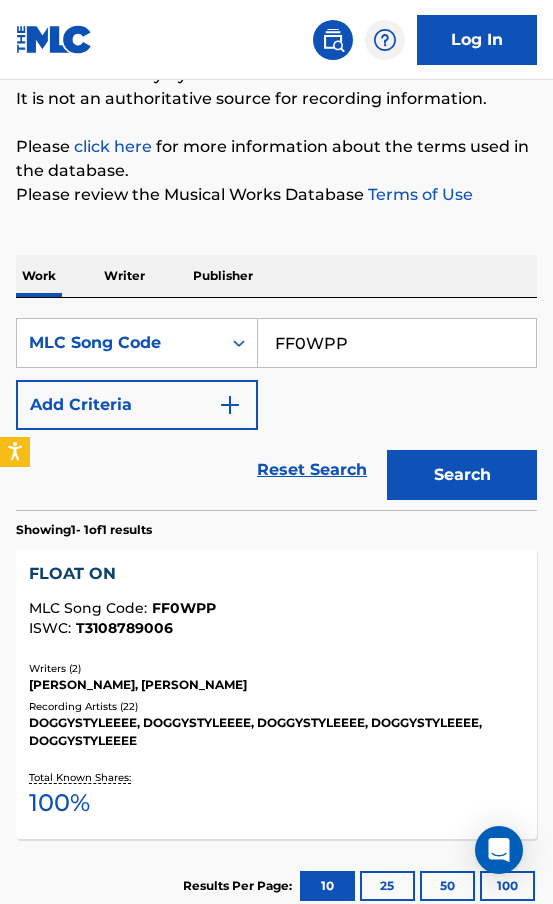 click on "FF0WPP" at bounding box center [397, 343] 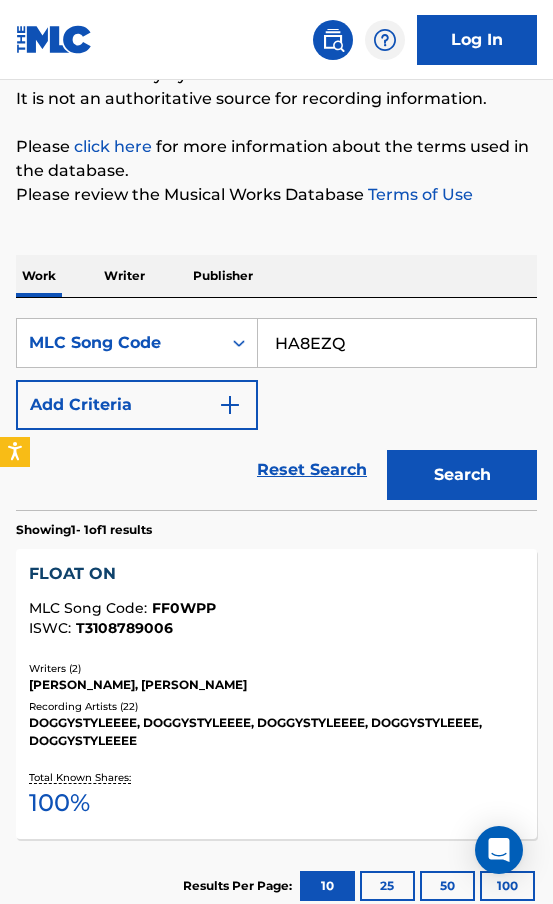 click on "Search" at bounding box center [462, 475] 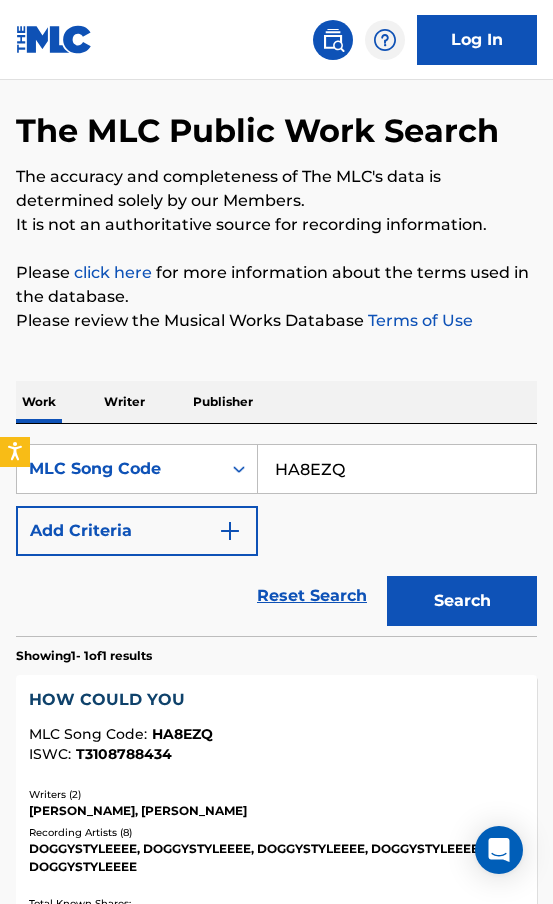 scroll, scrollTop: 199, scrollLeft: 0, axis: vertical 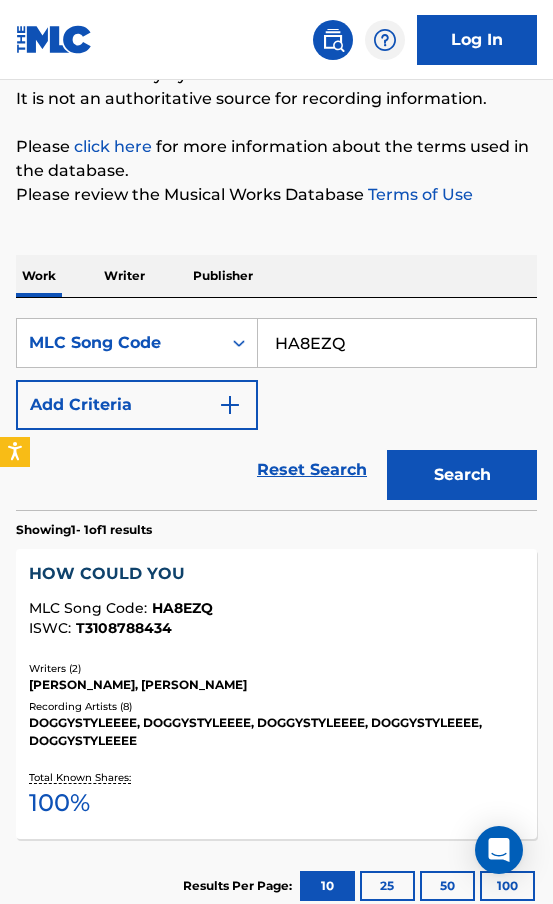 click on "HA8EZQ" at bounding box center (397, 343) 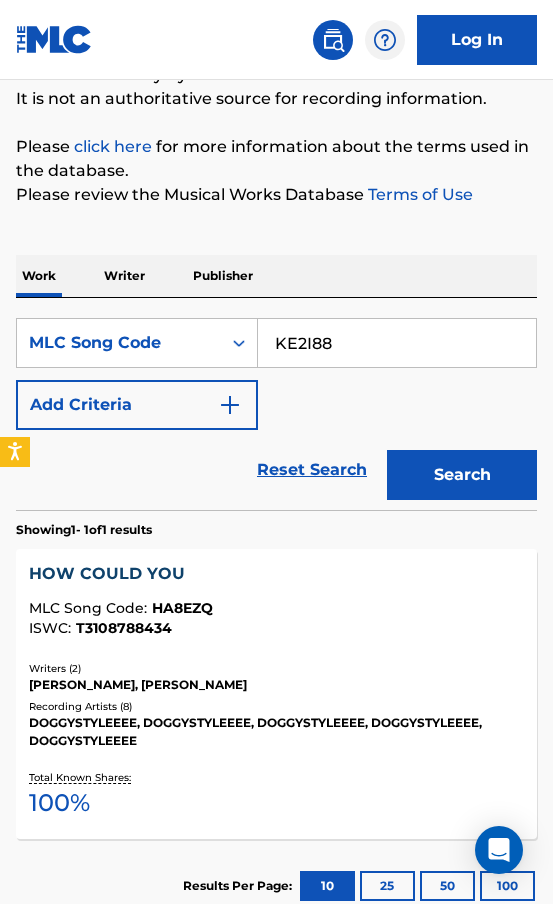 click on "Search" at bounding box center (462, 475) 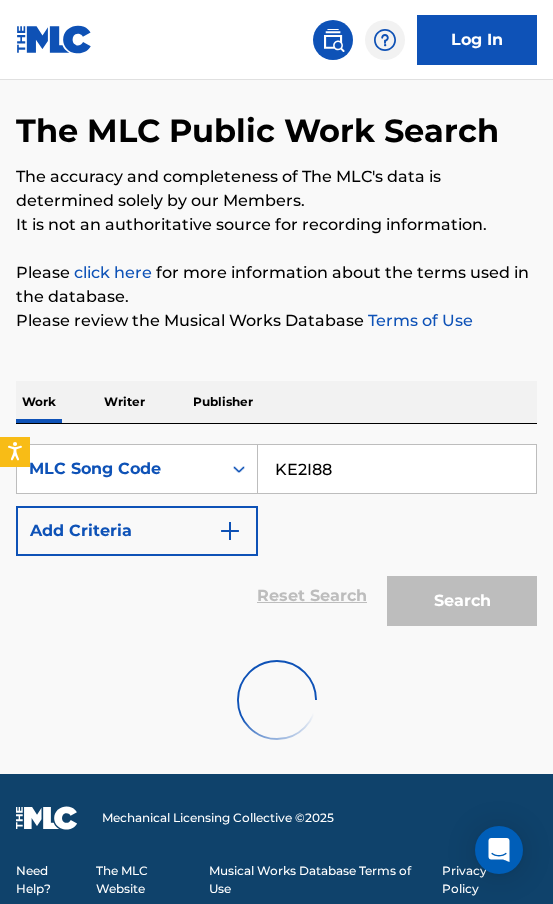 scroll, scrollTop: 199, scrollLeft: 0, axis: vertical 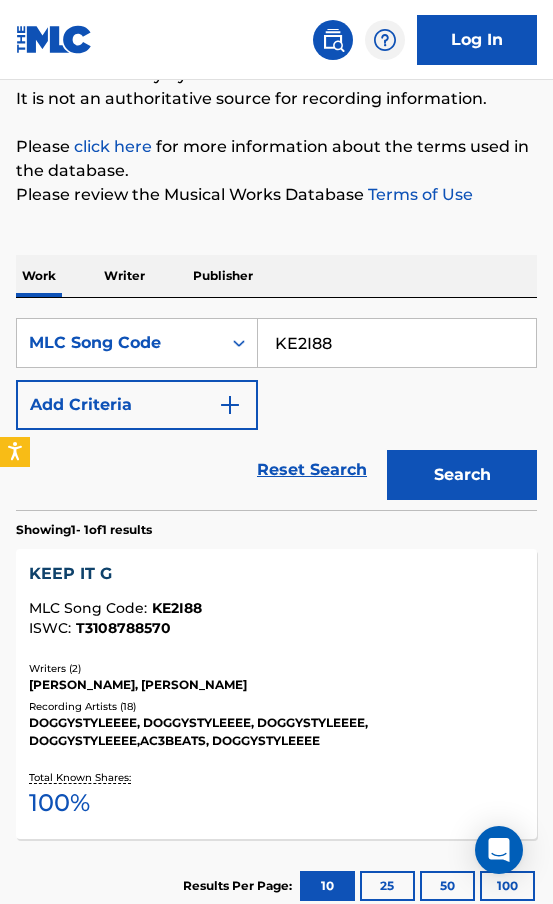 click on "SearchWithCriteria377e5933-9799-4444-9066-f4faffd82697 MLC Song Code KE2I88 Add Criteria" at bounding box center [276, 374] 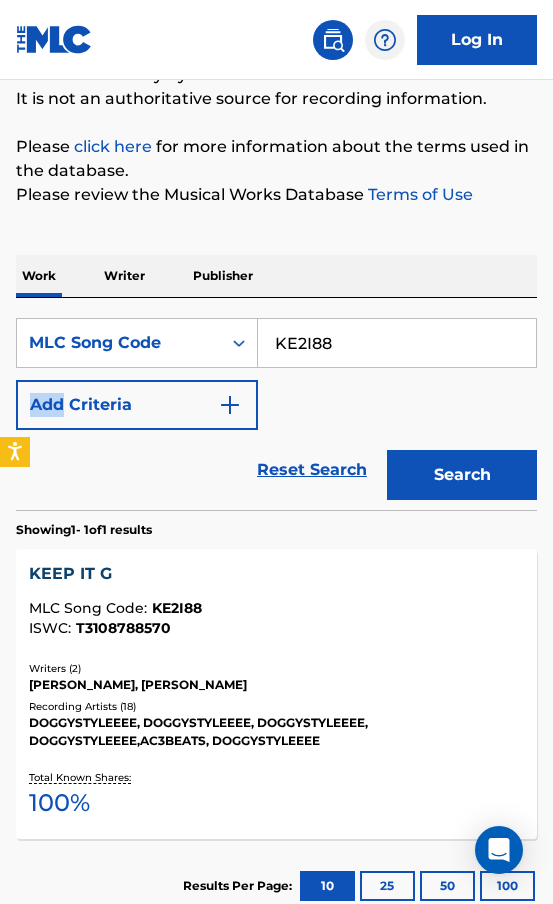 click on "SearchWithCriteria377e5933-9799-4444-9066-f4faffd82697 MLC Song Code KE2I88 Add Criteria" at bounding box center (276, 374) 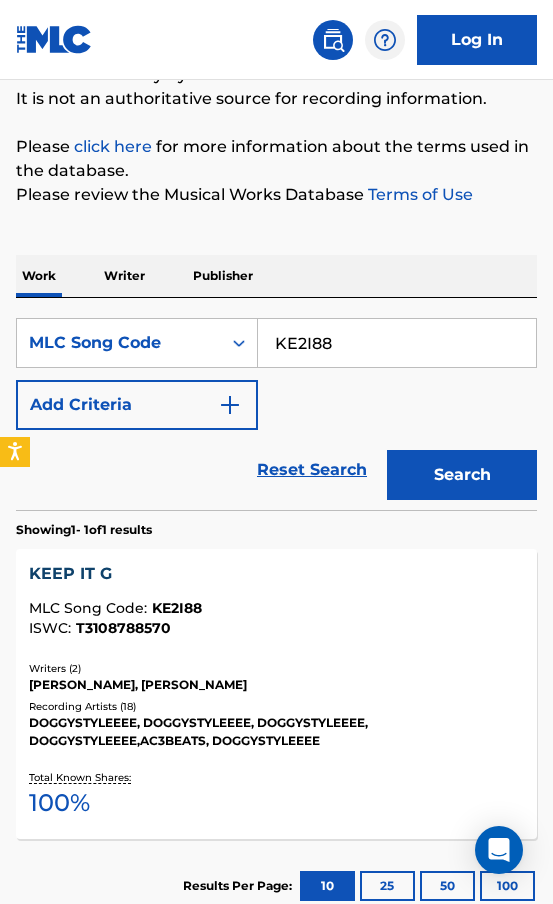click on "KE2I88" at bounding box center [397, 343] 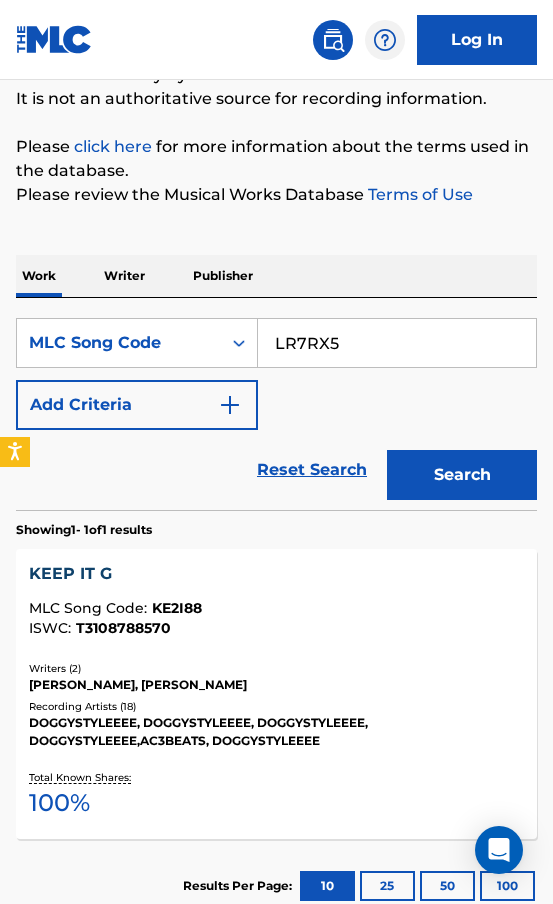 type on "LR7RX5" 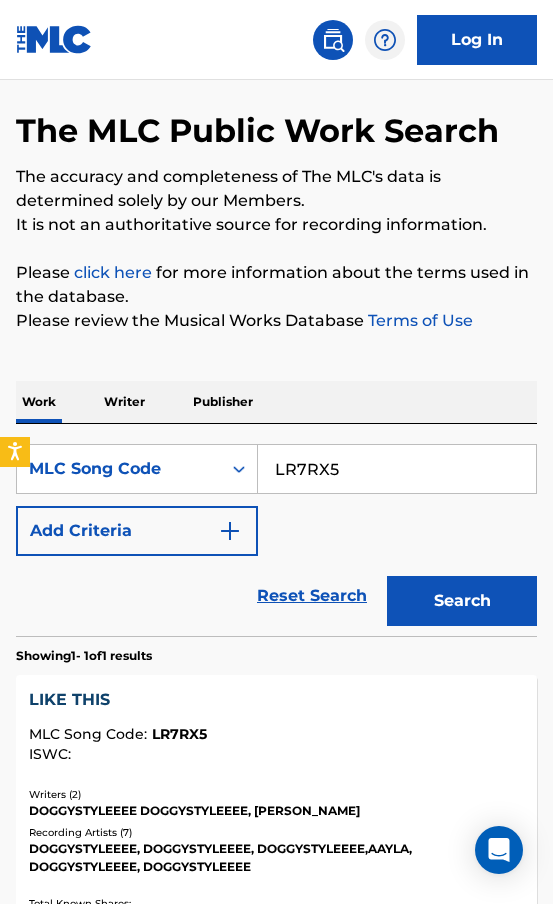 scroll, scrollTop: 199, scrollLeft: 0, axis: vertical 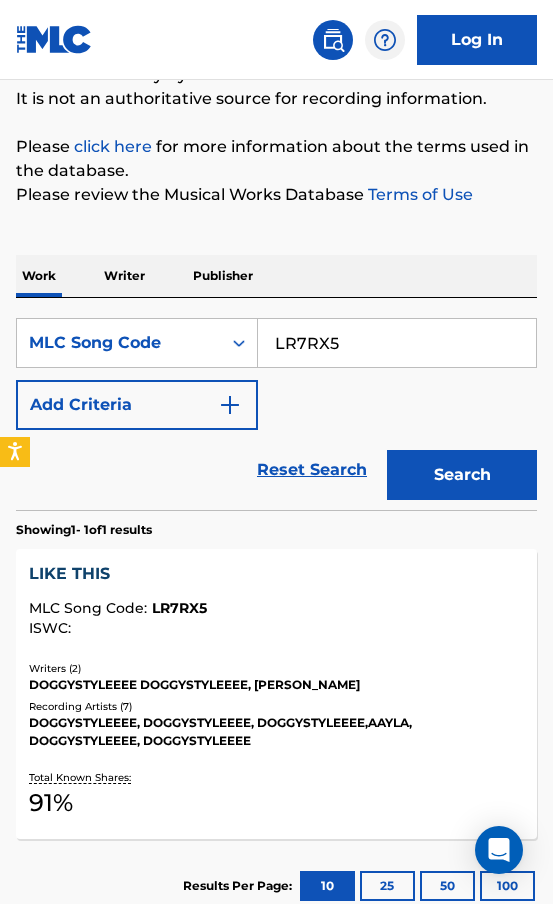 click on "LR7RX5" at bounding box center [179, 608] 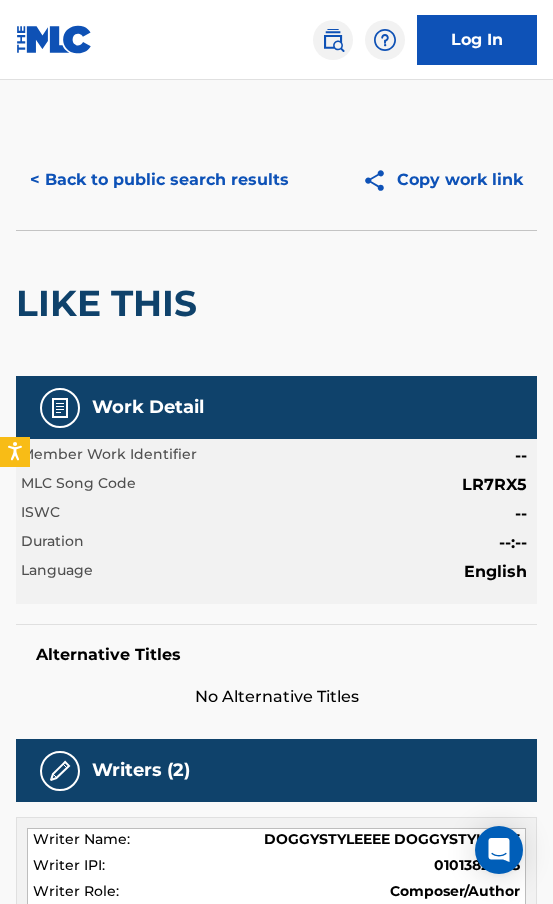 scroll, scrollTop: 141, scrollLeft: 0, axis: vertical 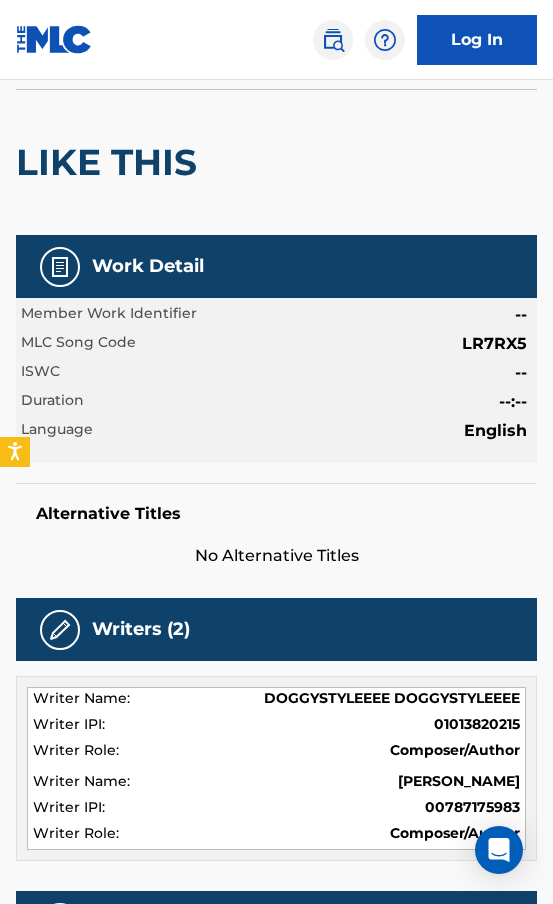 click on "01013820215" at bounding box center [477, 724] 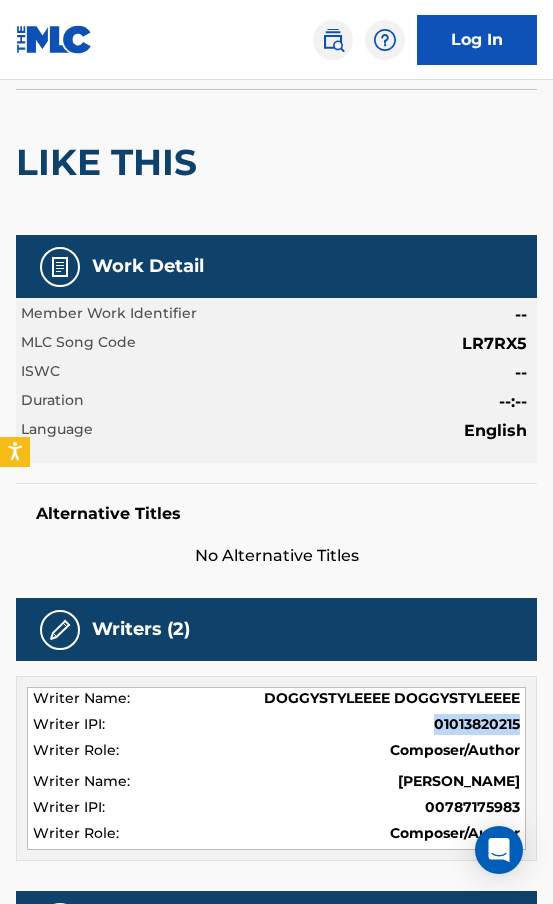 click on "01013820215" at bounding box center [477, 724] 